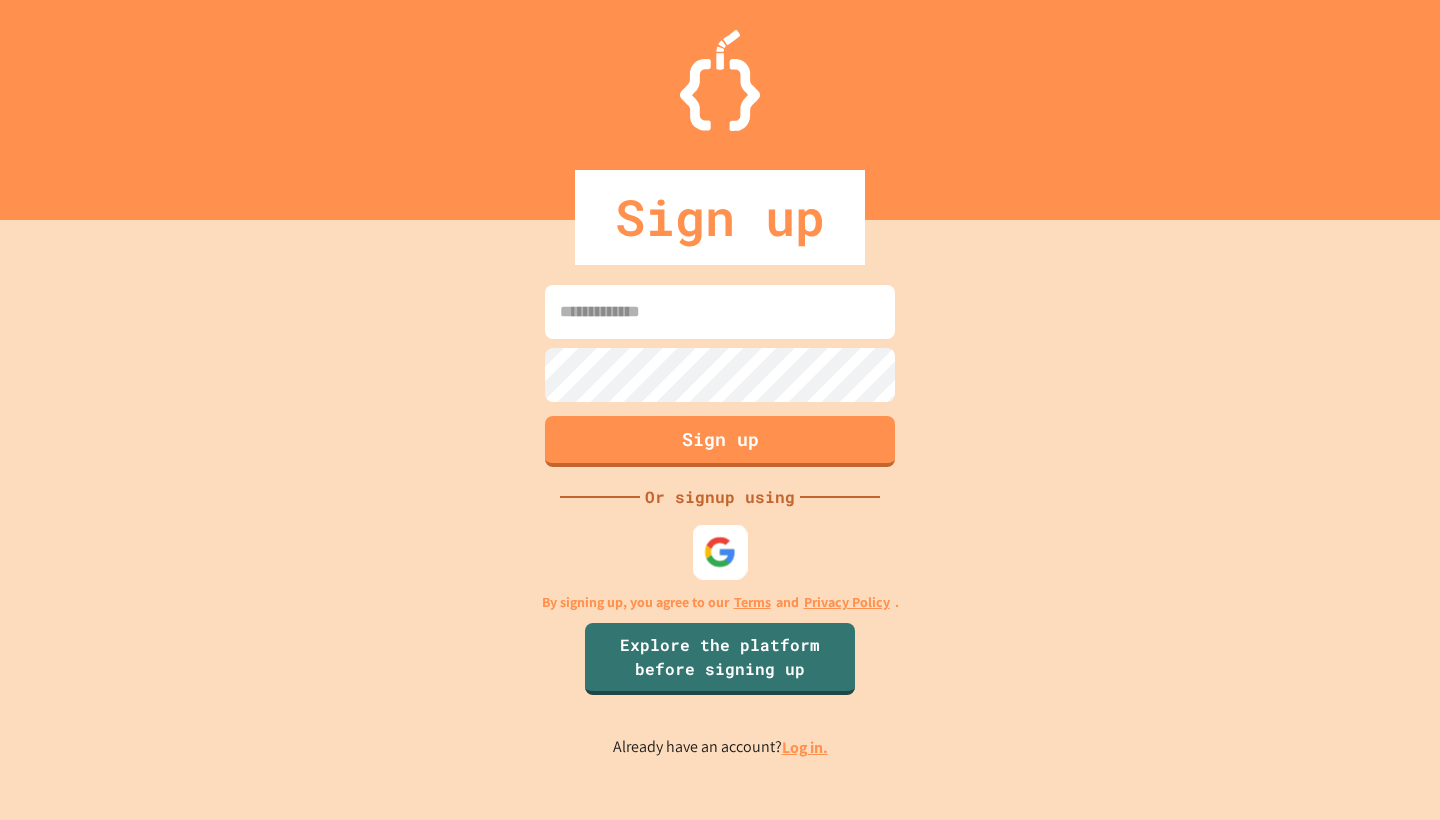 scroll, scrollTop: 0, scrollLeft: 0, axis: both 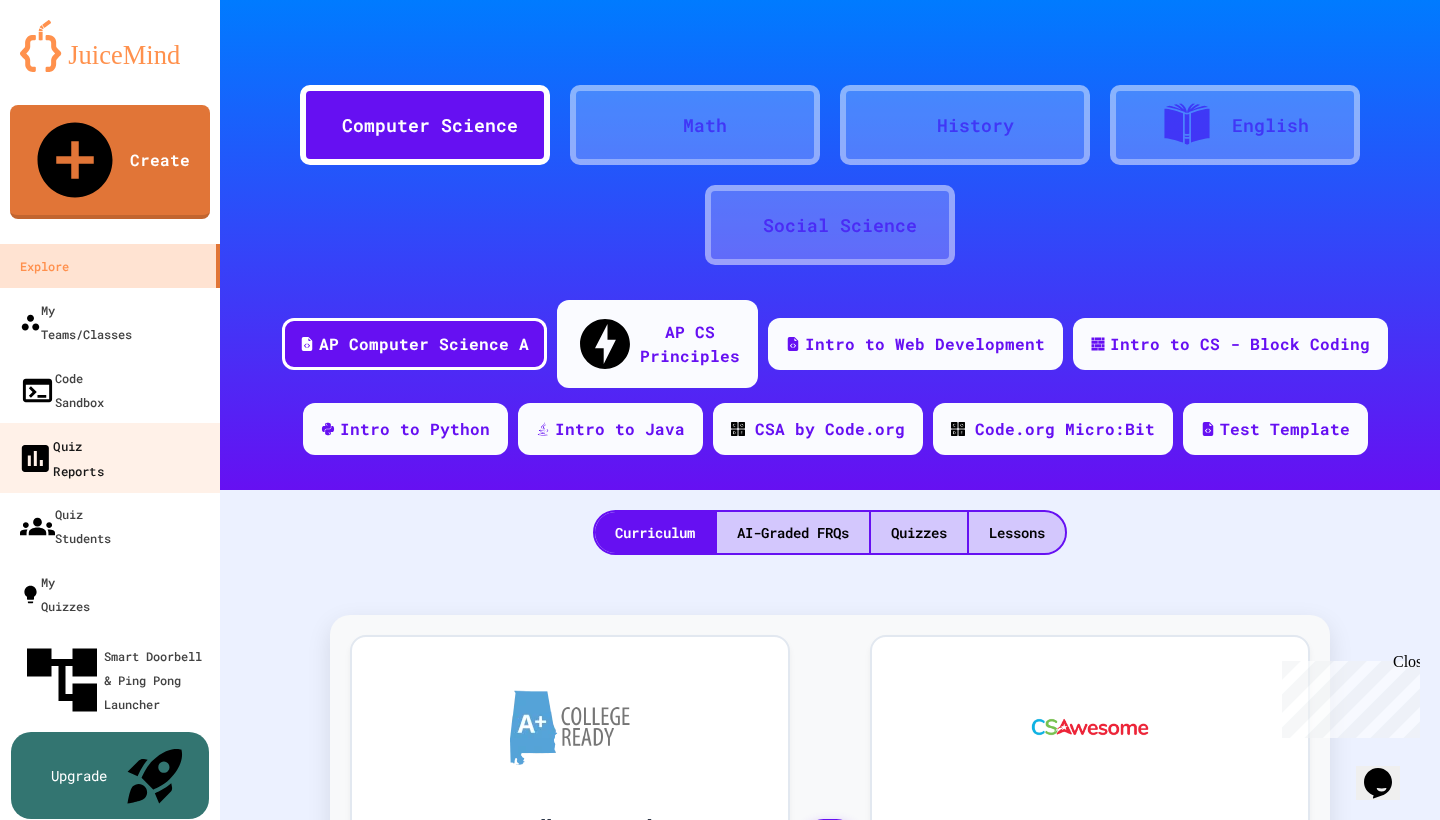 click on "Quiz Reports" at bounding box center [60, 457] 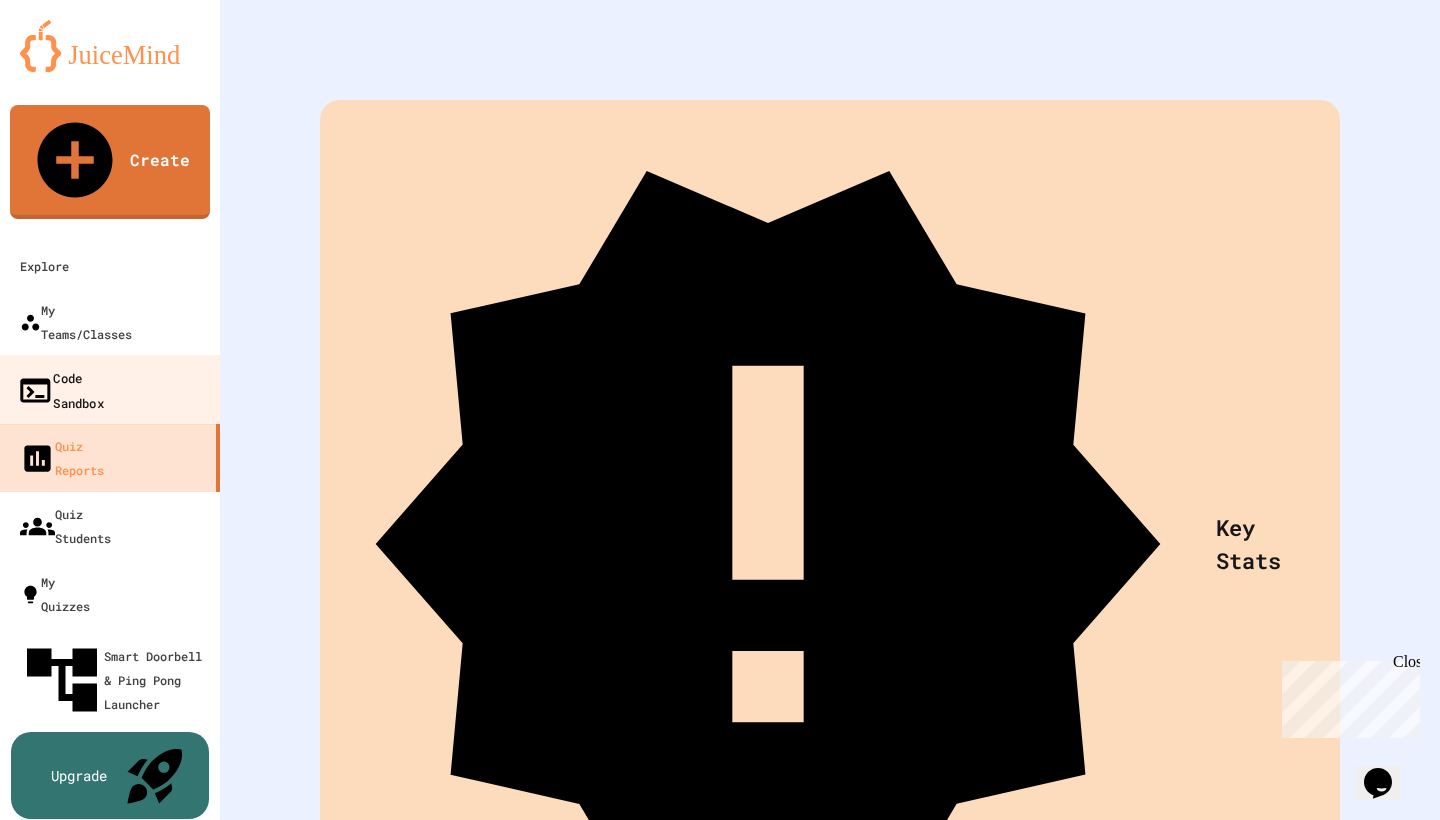 click on "Code Sandbox" at bounding box center [110, 390] 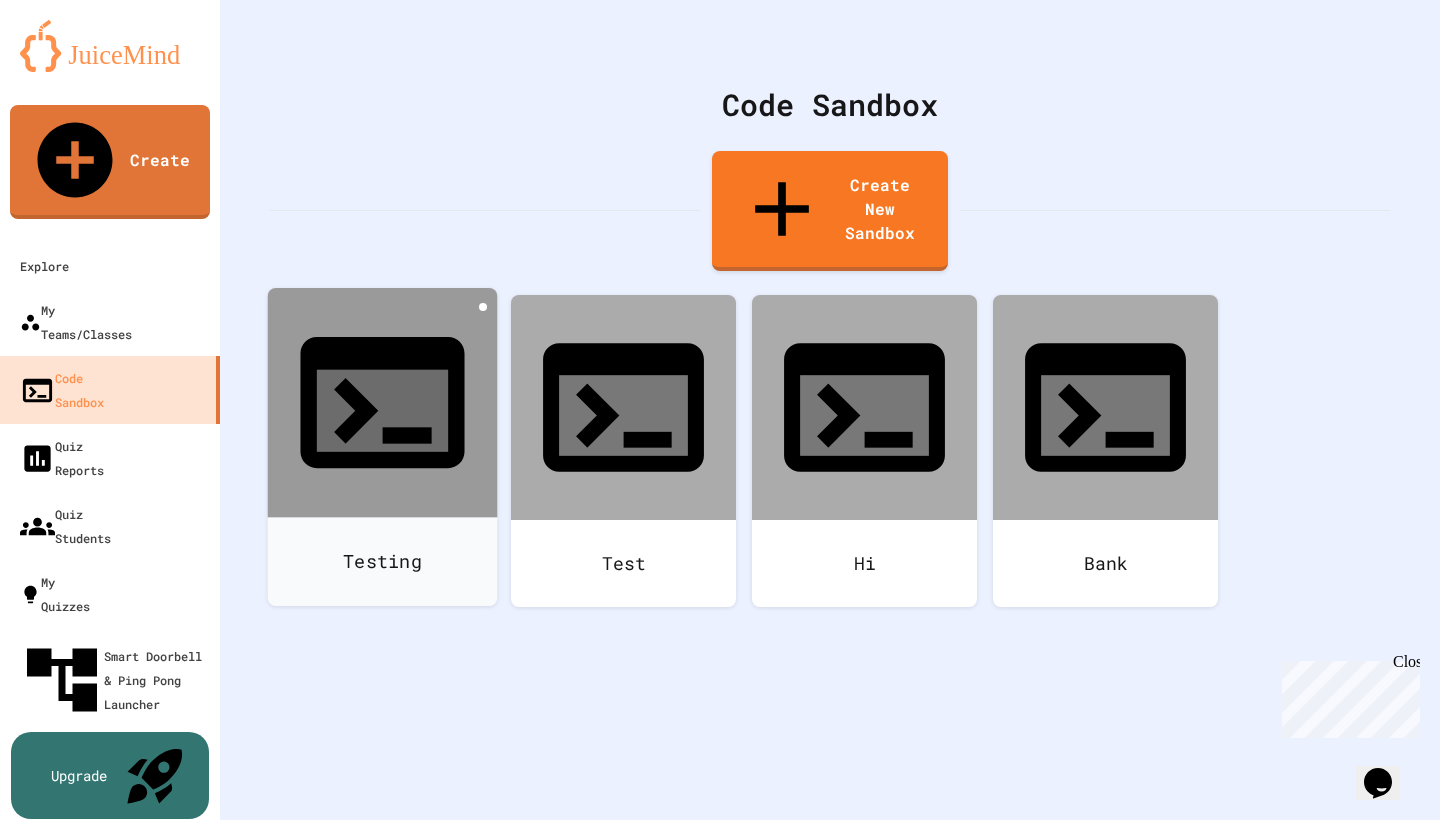click 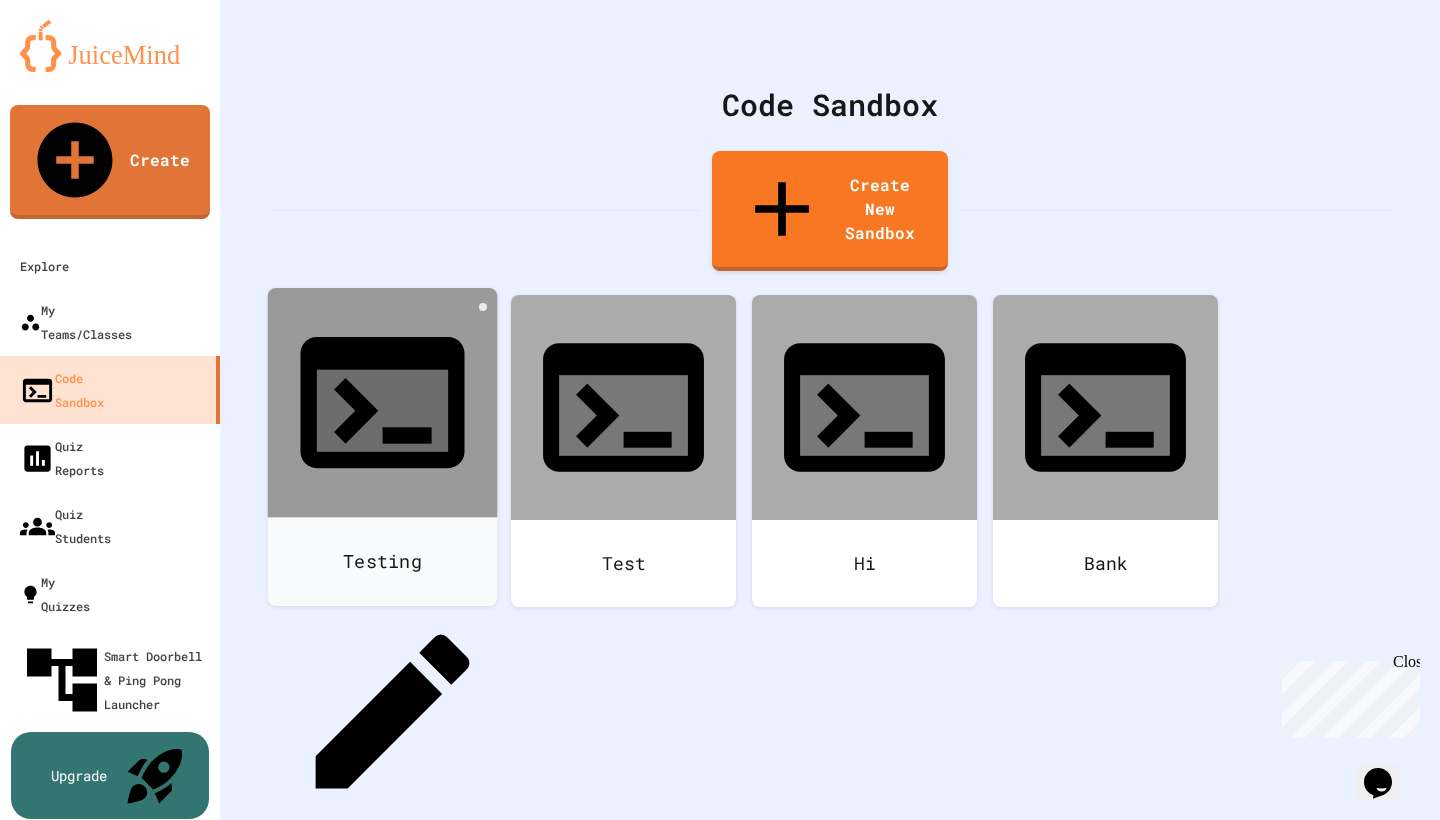 click on "Delete" at bounding box center [392, 966] 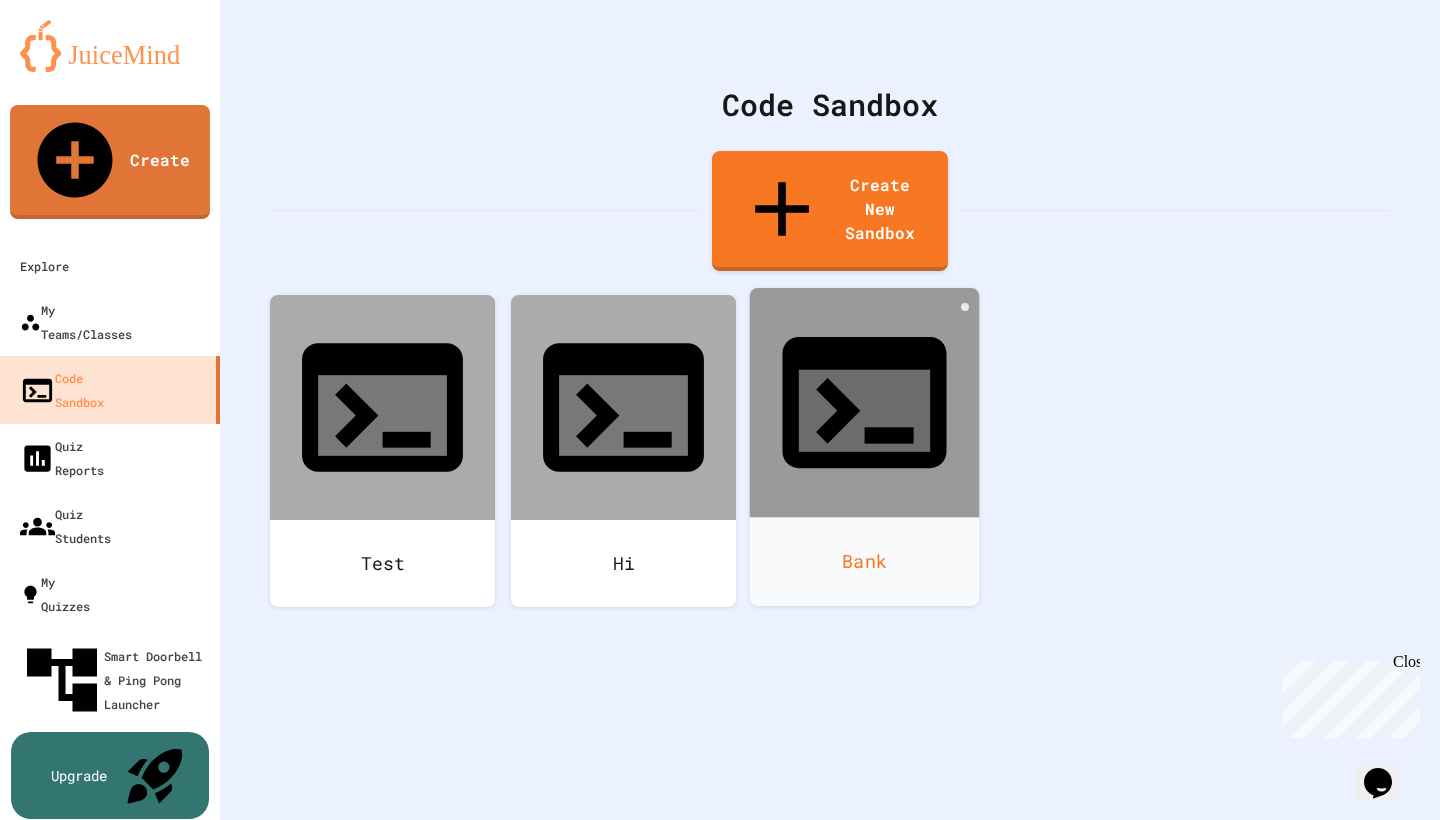 click 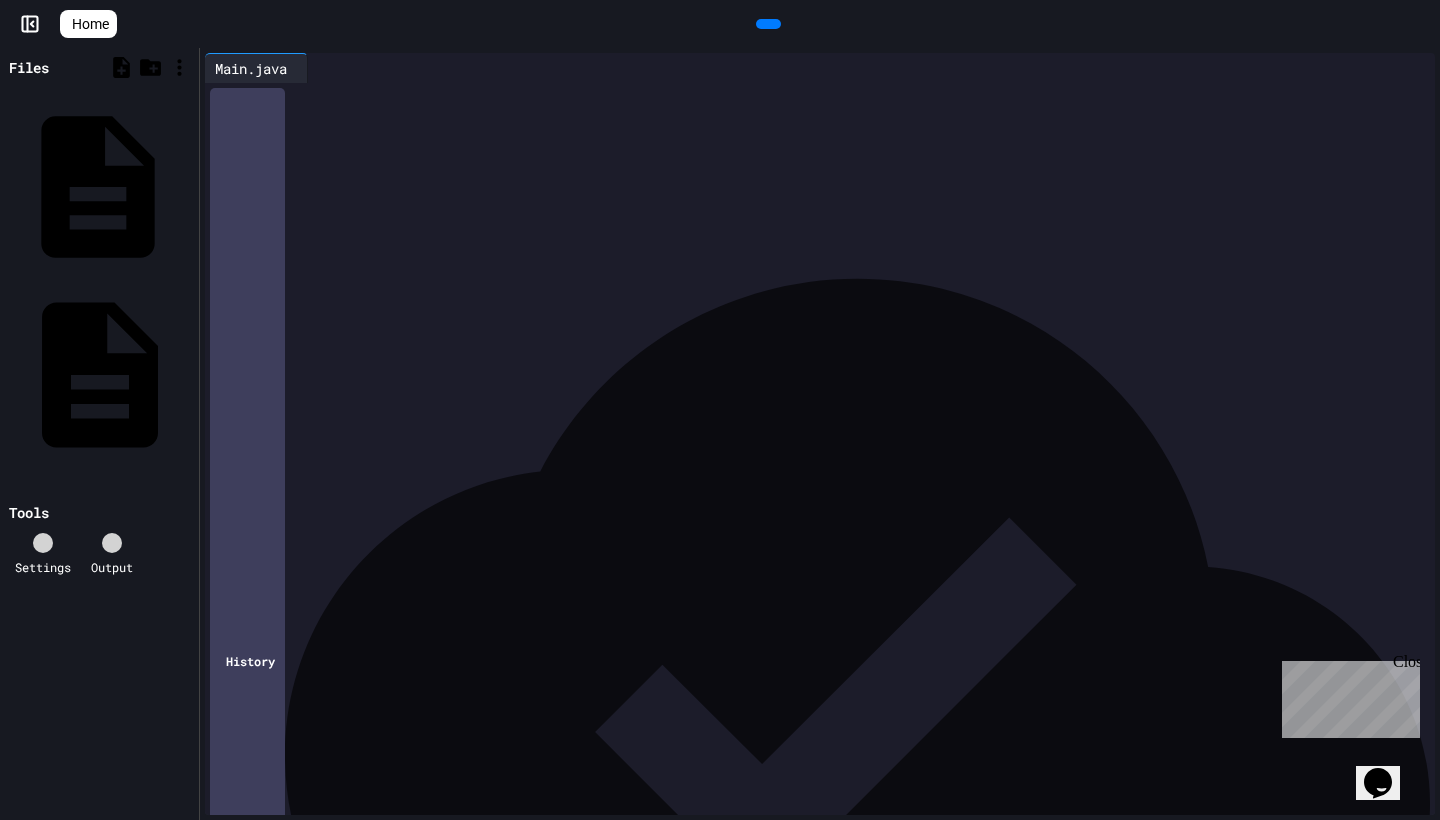click on "Bank.java" at bounding box center [188, 187] 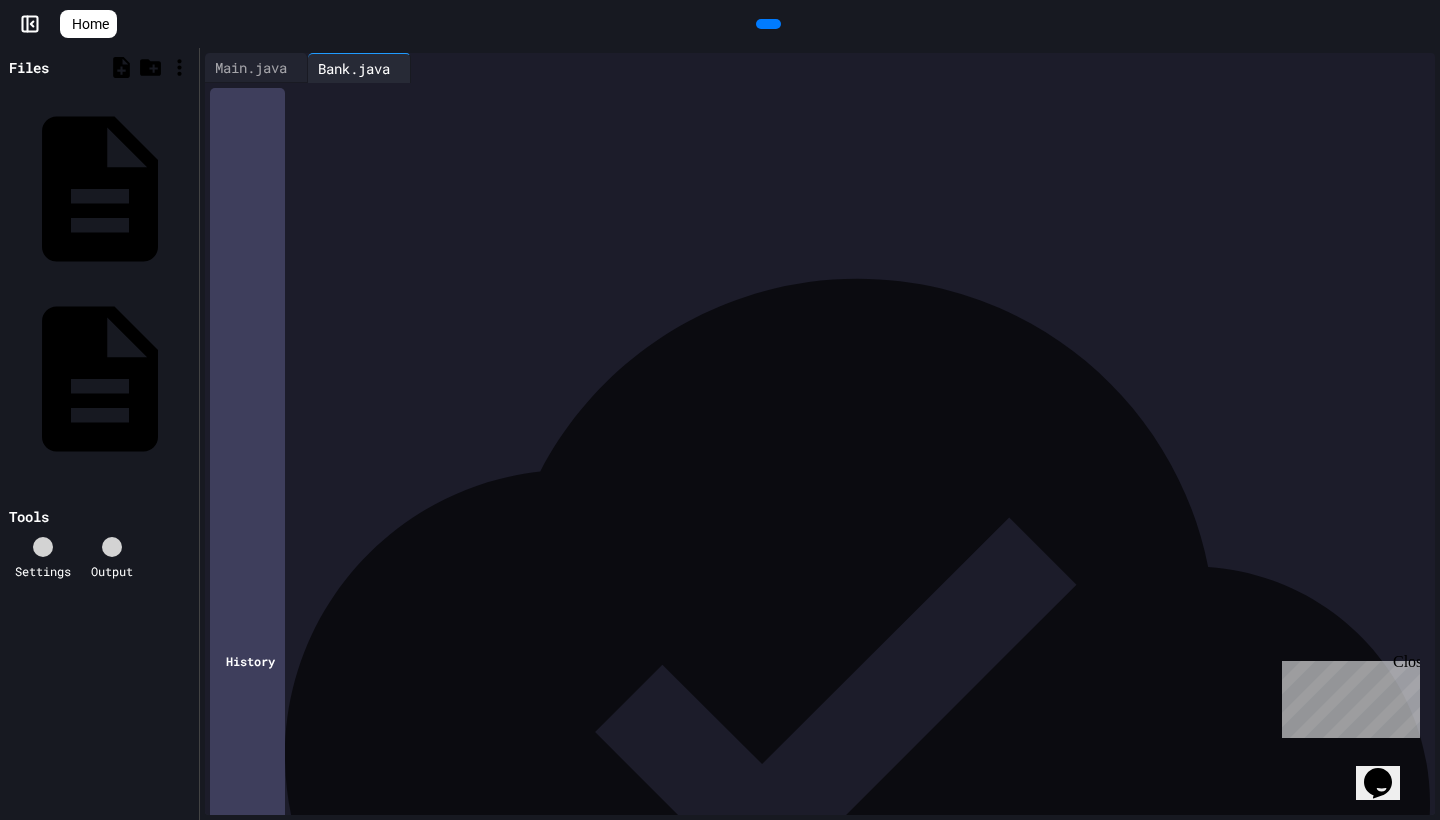 click 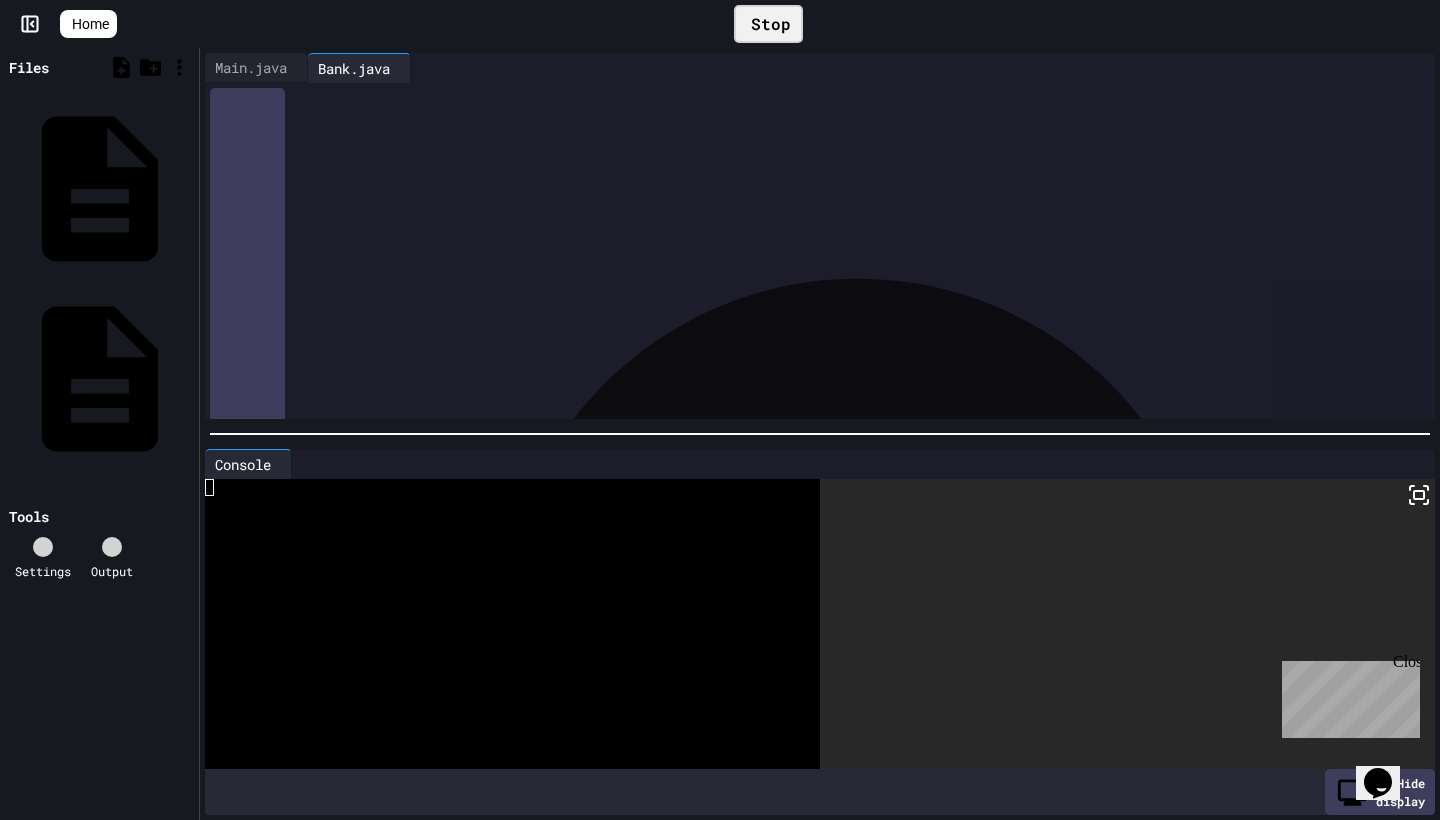 click on "Close" at bounding box center (1405, 665) 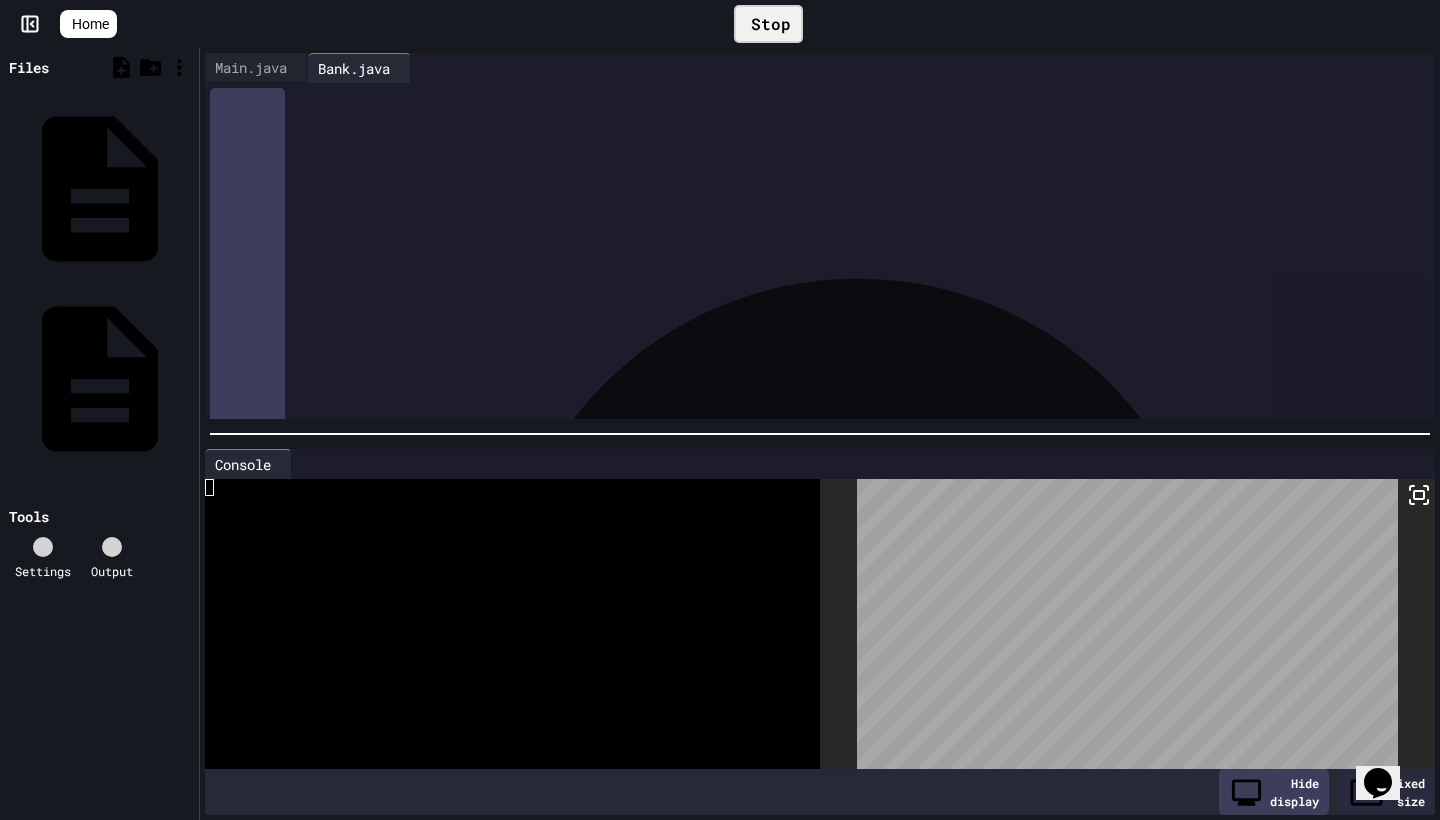 click 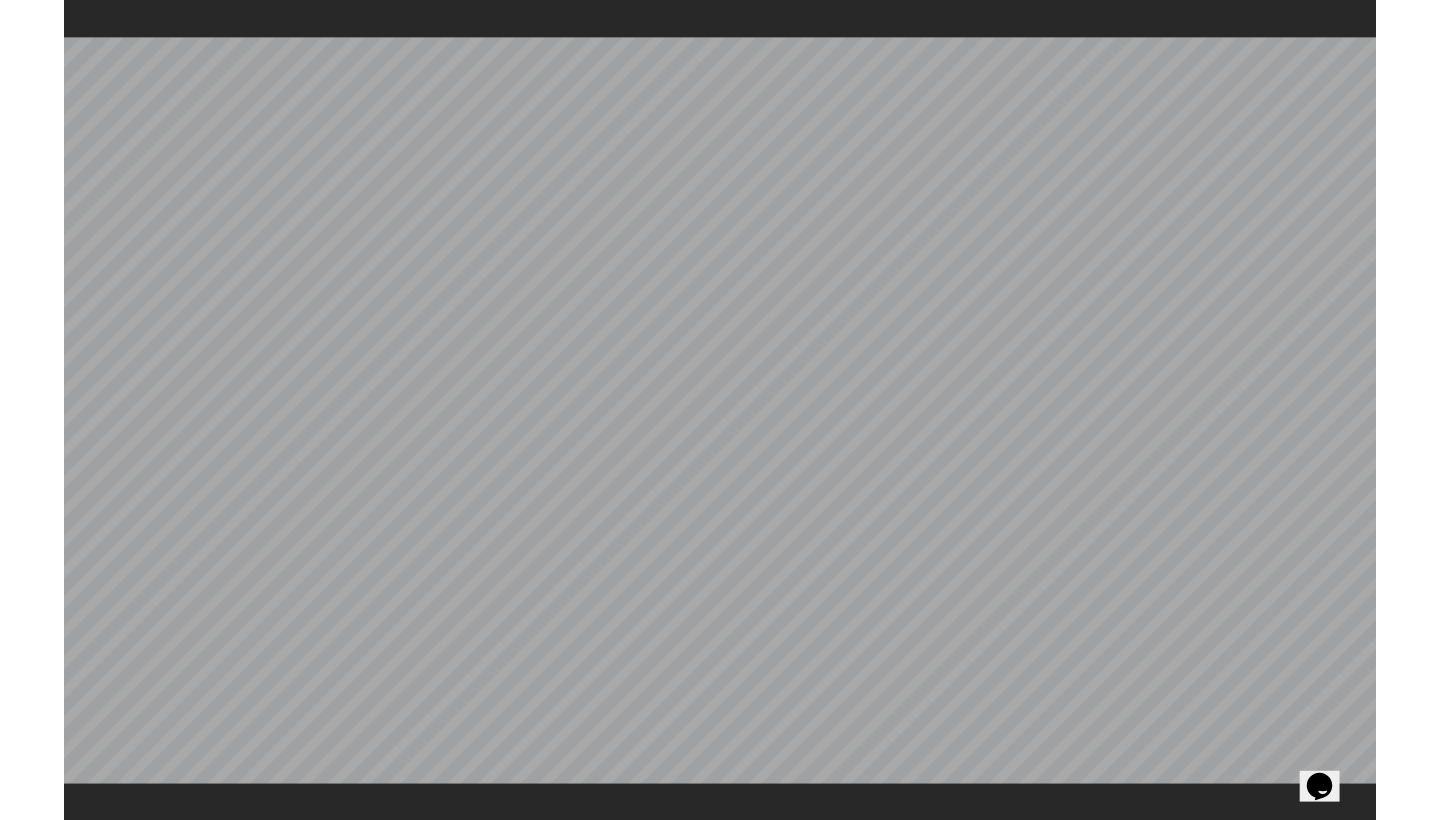 scroll, scrollTop: 1020, scrollLeft: 0, axis: vertical 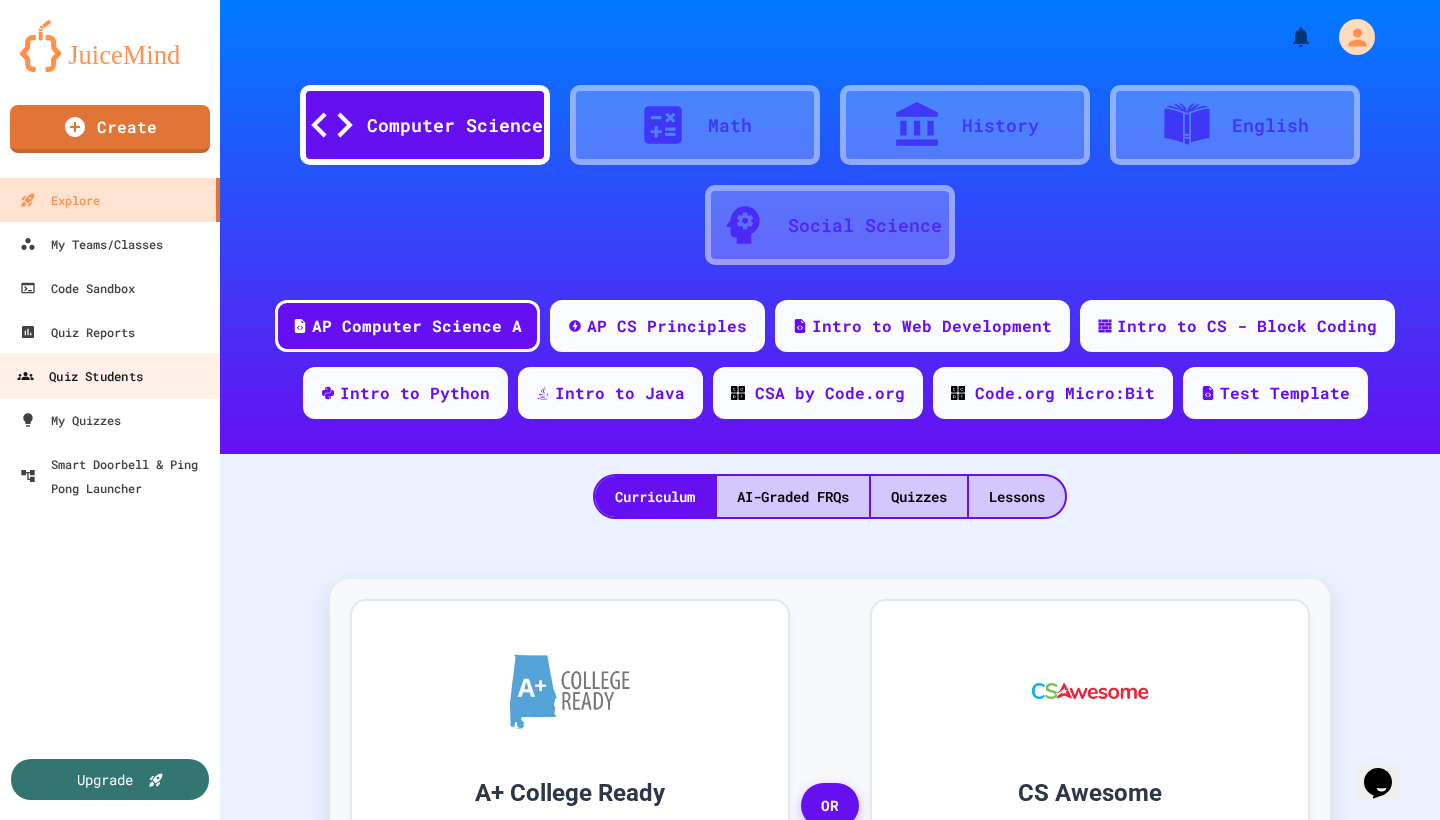 click on "Quiz Students" at bounding box center [110, 375] 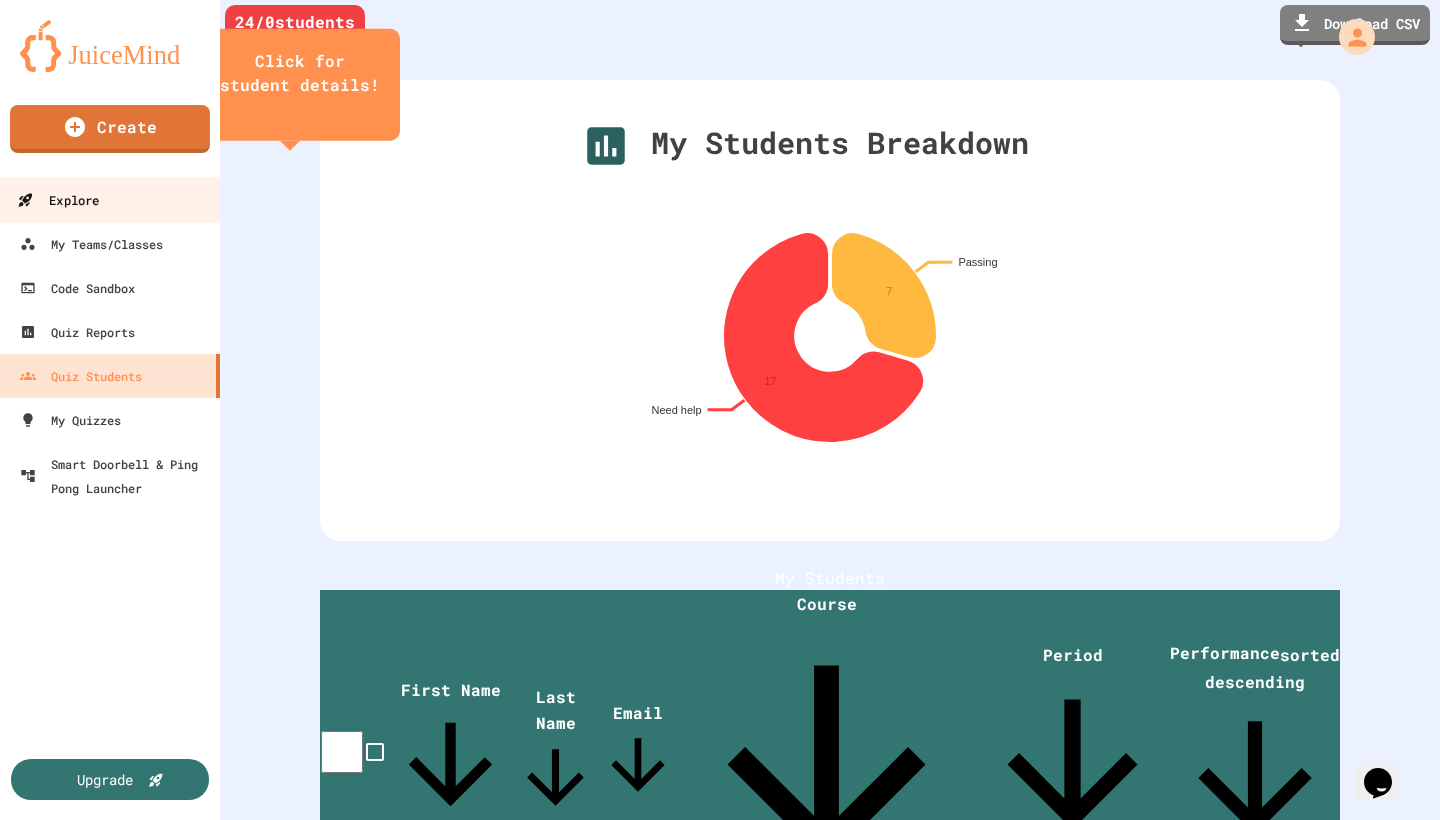 click on "Explore" at bounding box center (110, 199) 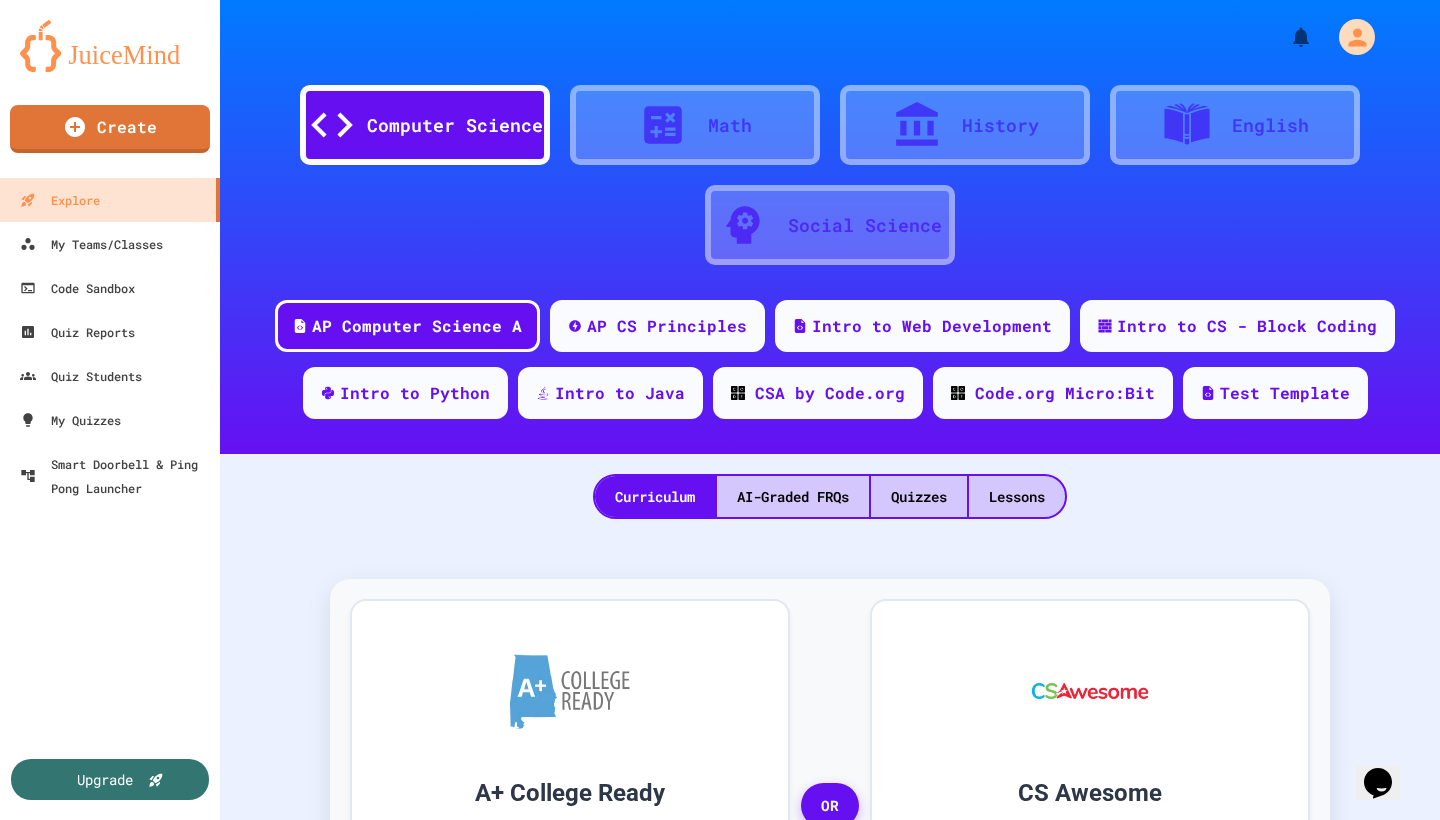 scroll, scrollTop: 0, scrollLeft: 0, axis: both 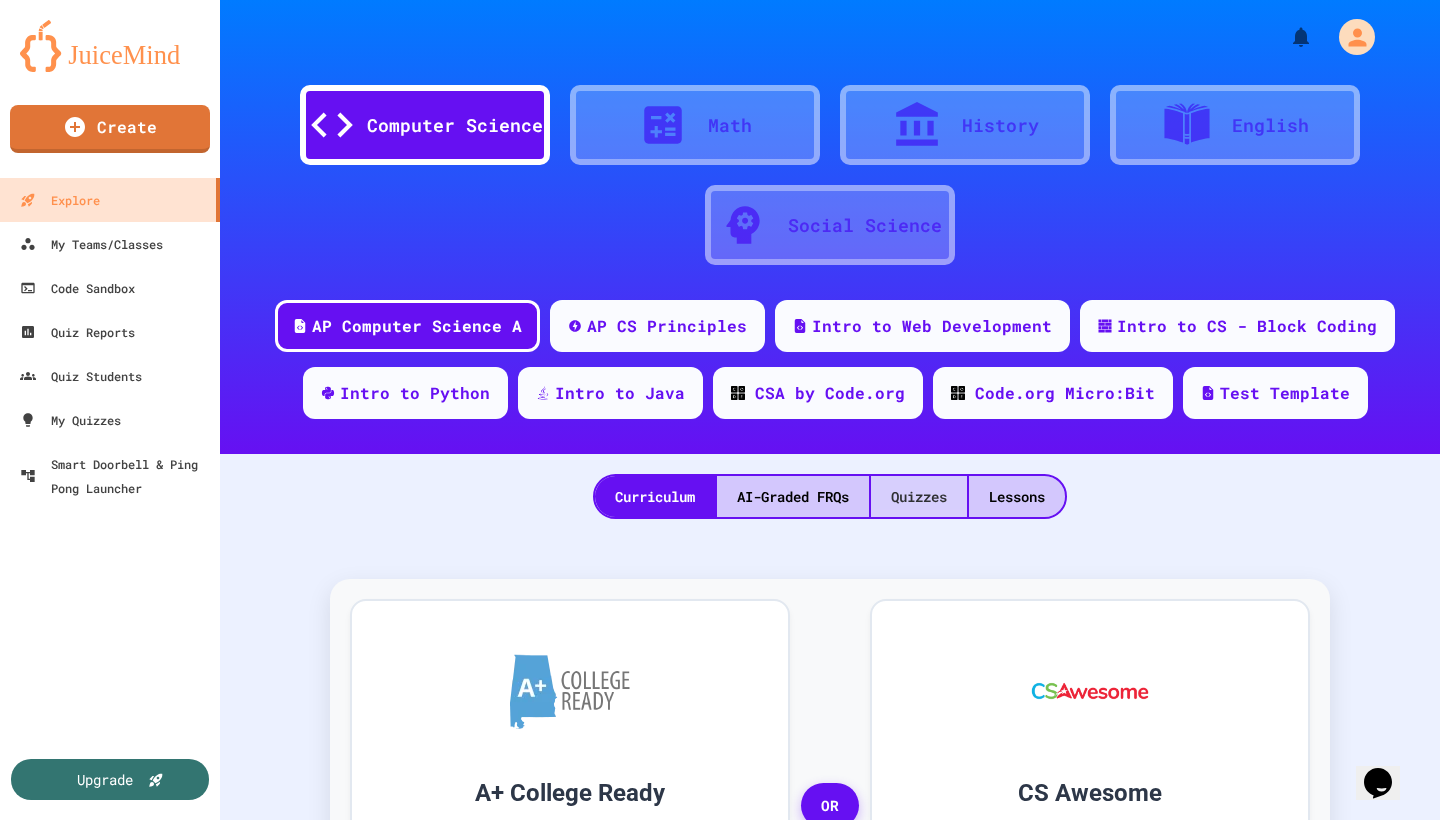 click on "Quizzes" at bounding box center [919, 496] 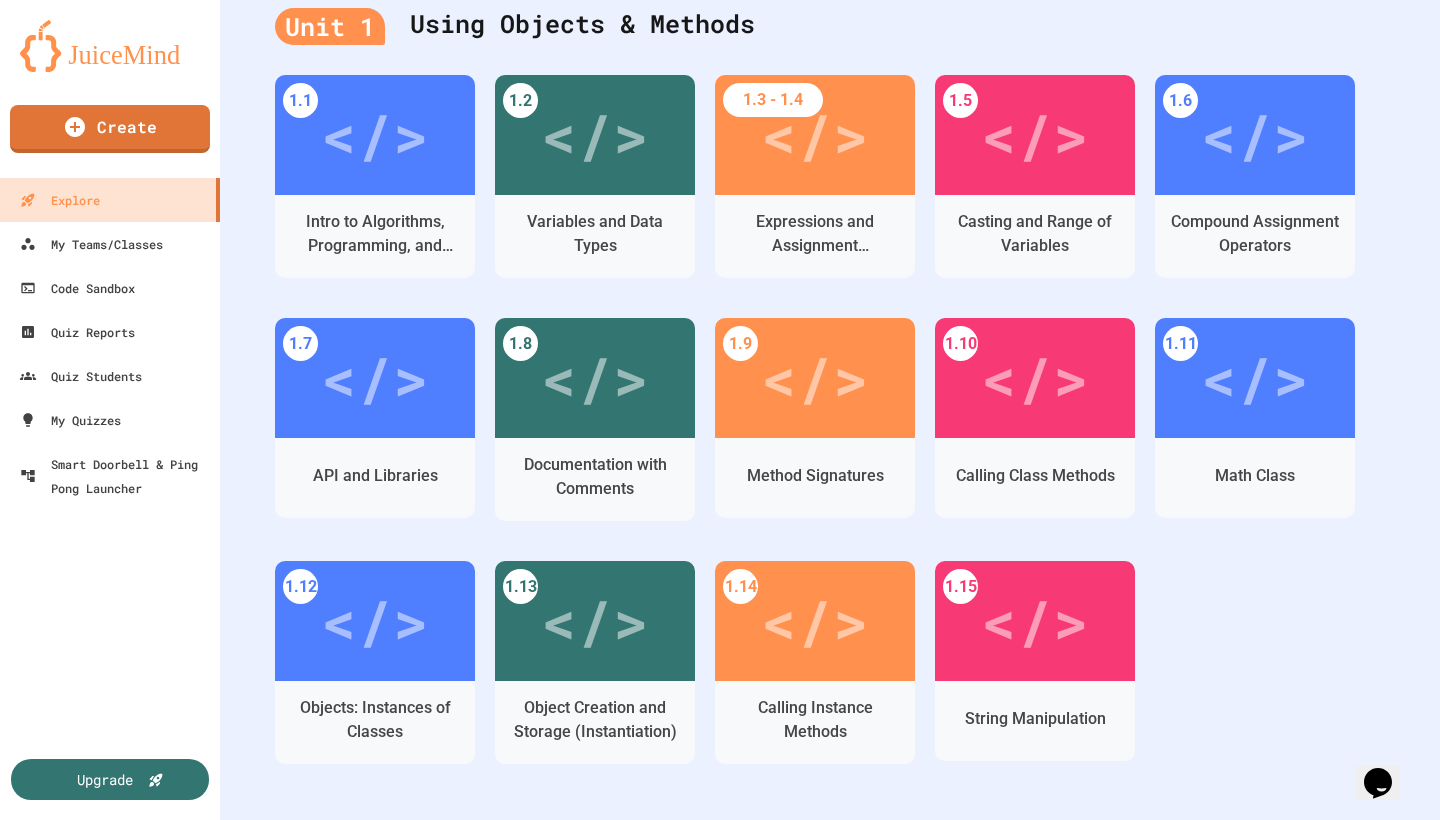 scroll, scrollTop: 557, scrollLeft: 0, axis: vertical 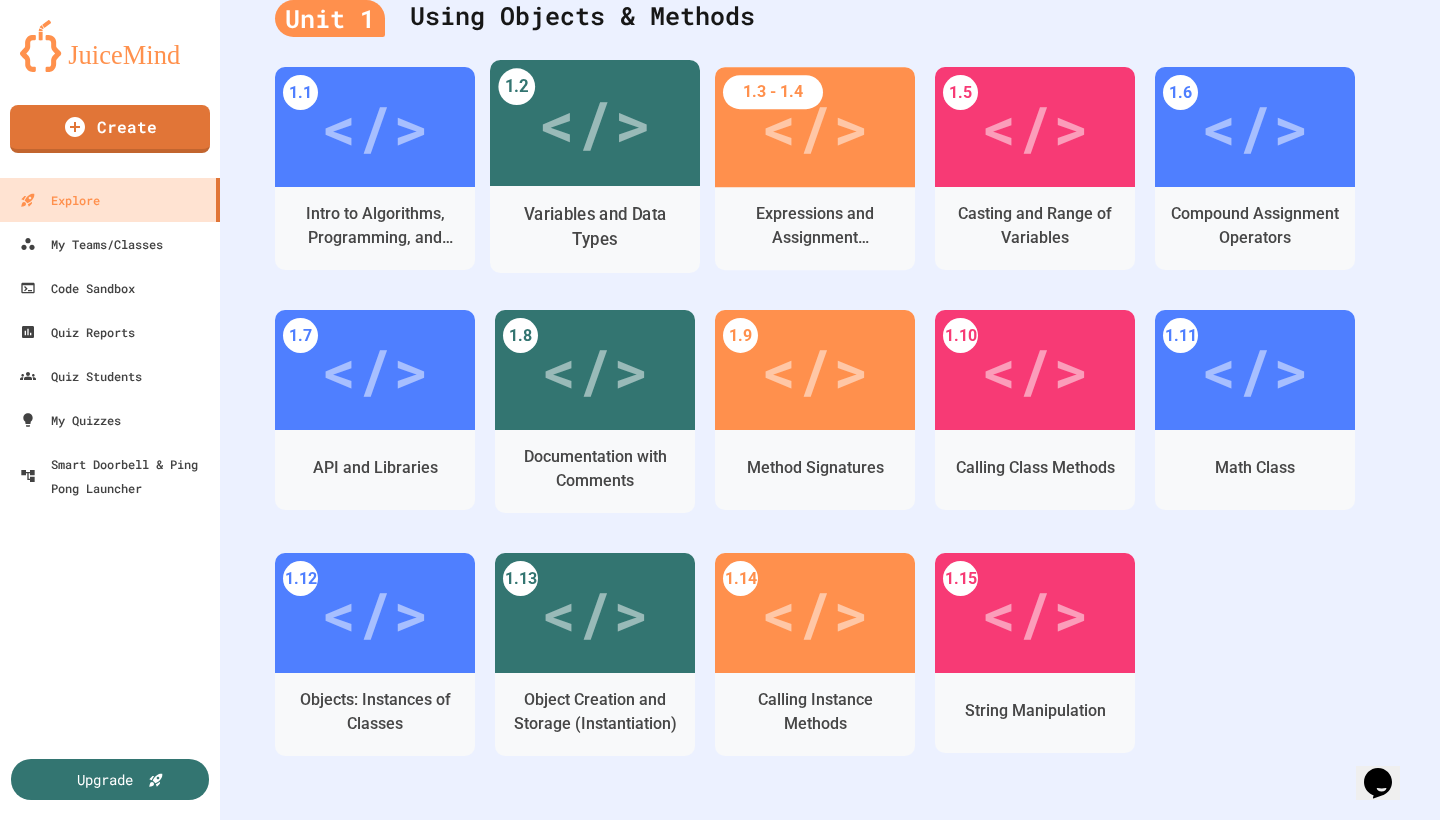 click on "Variables and Data Types" at bounding box center [595, 227] 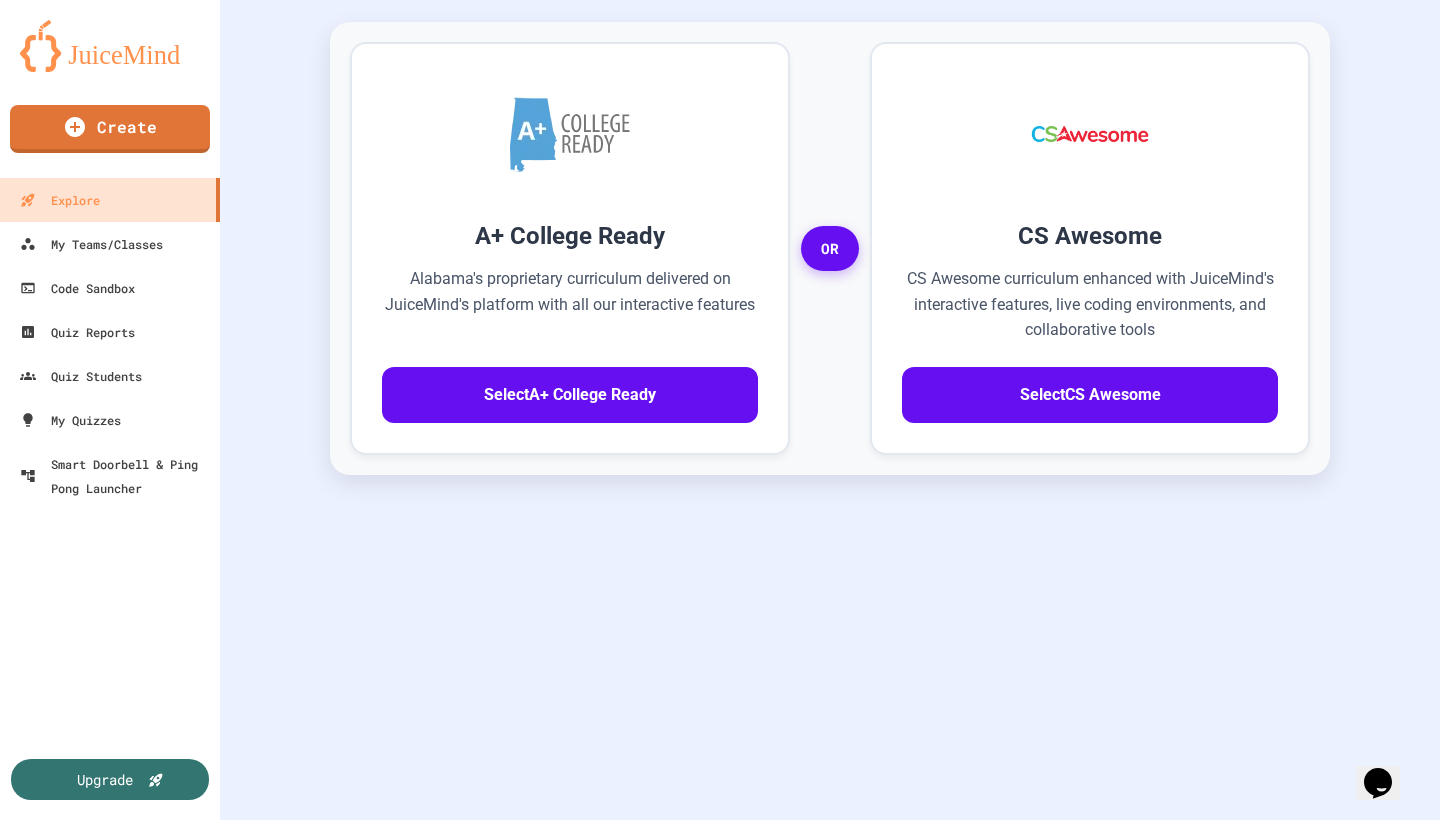 click on "Easy Variables and Data Types 99 play s 7 questions" at bounding box center (710, 1145) 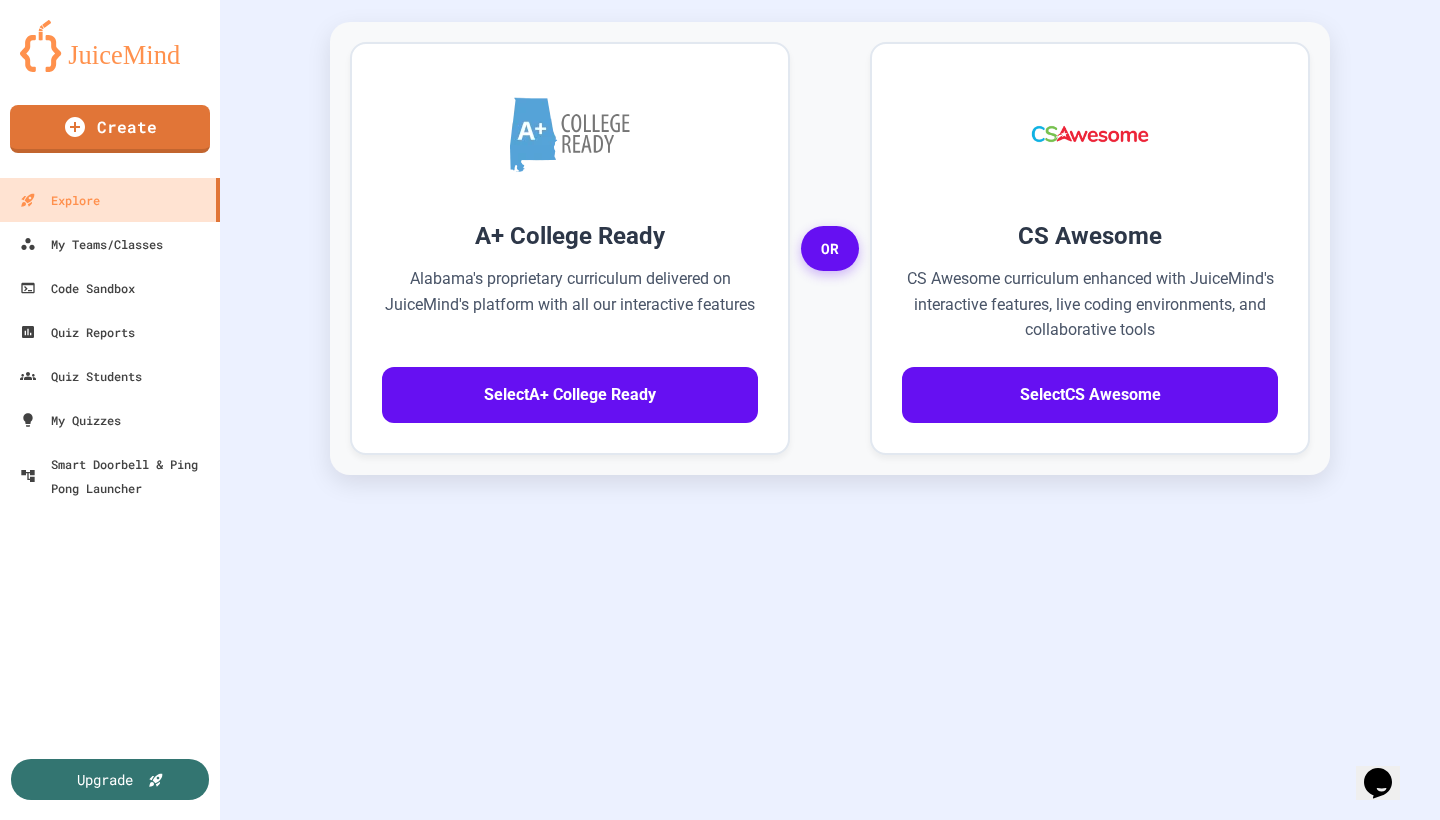 click on "Start" at bounding box center [778, 2324] 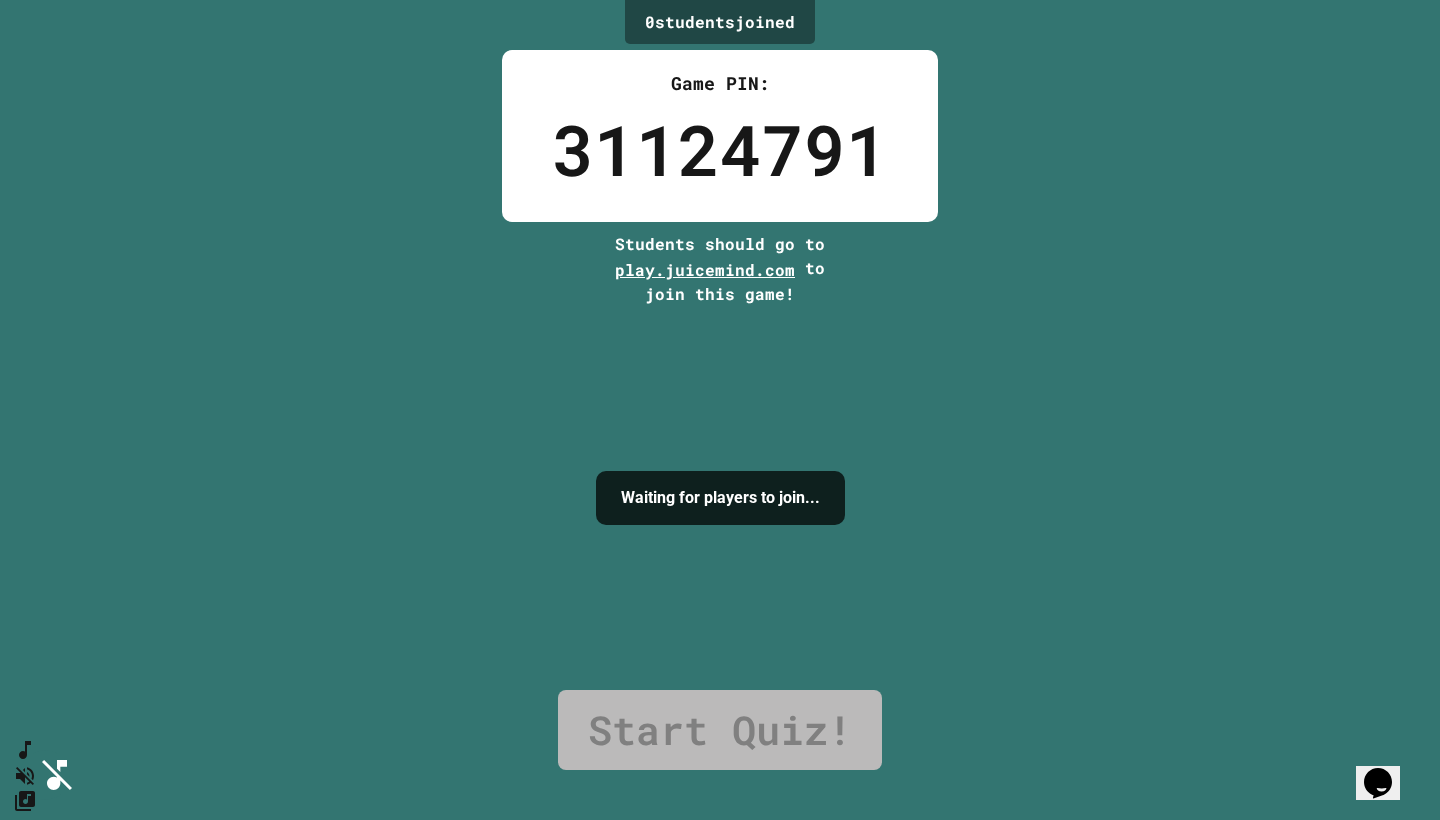 click on "I'm ready!" at bounding box center [720, 1178] 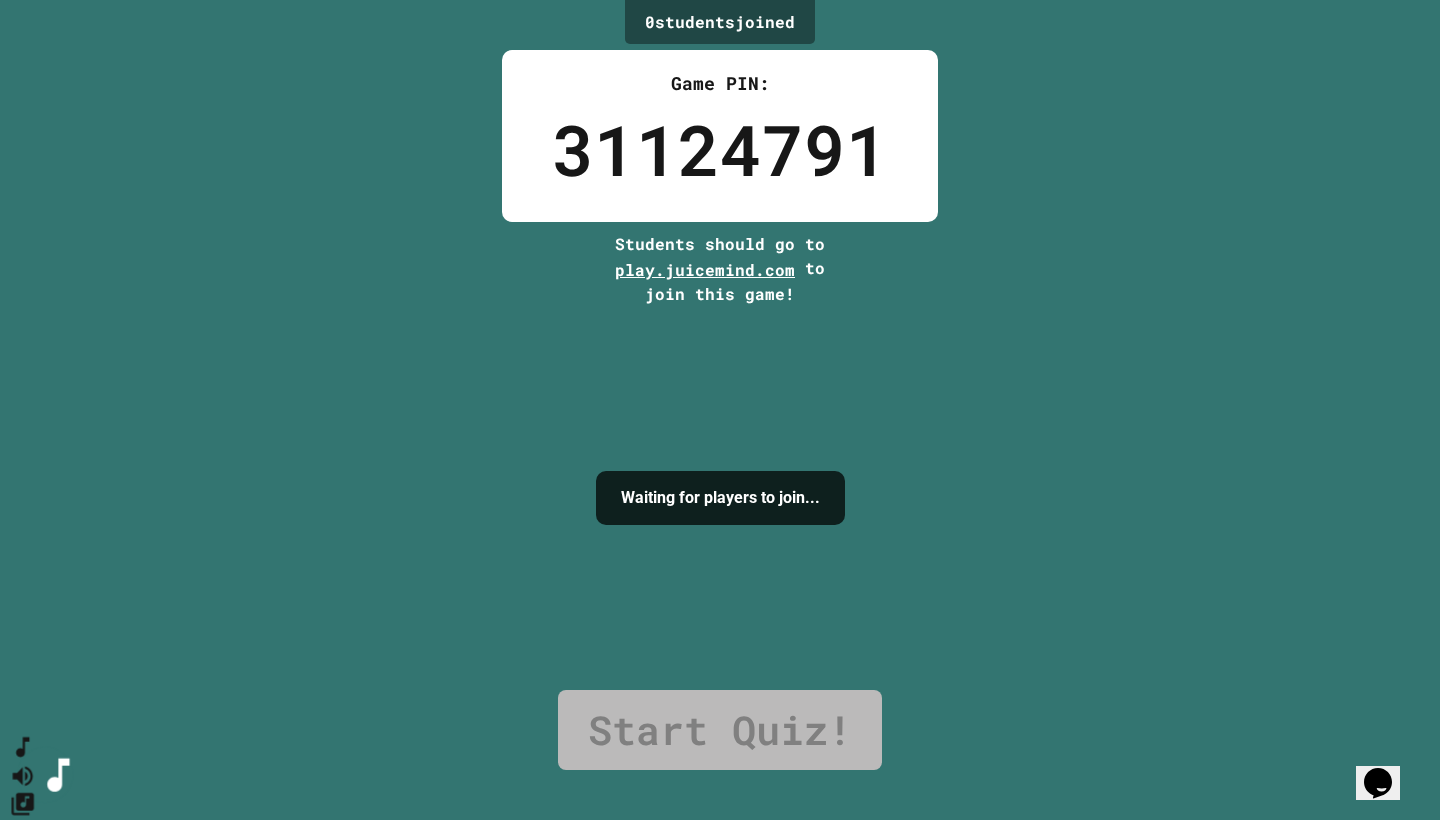 click 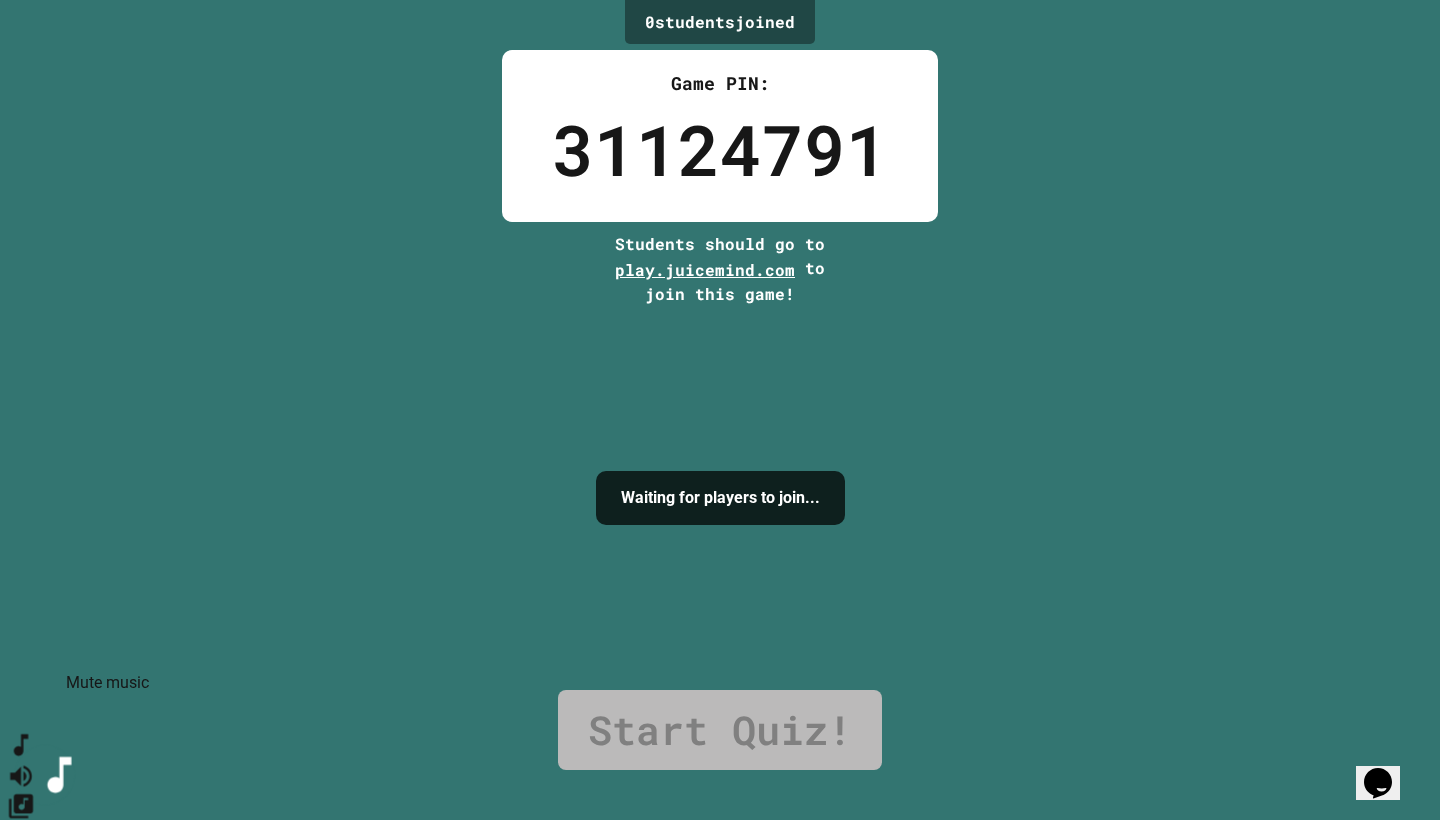 click at bounding box center (21, 775) 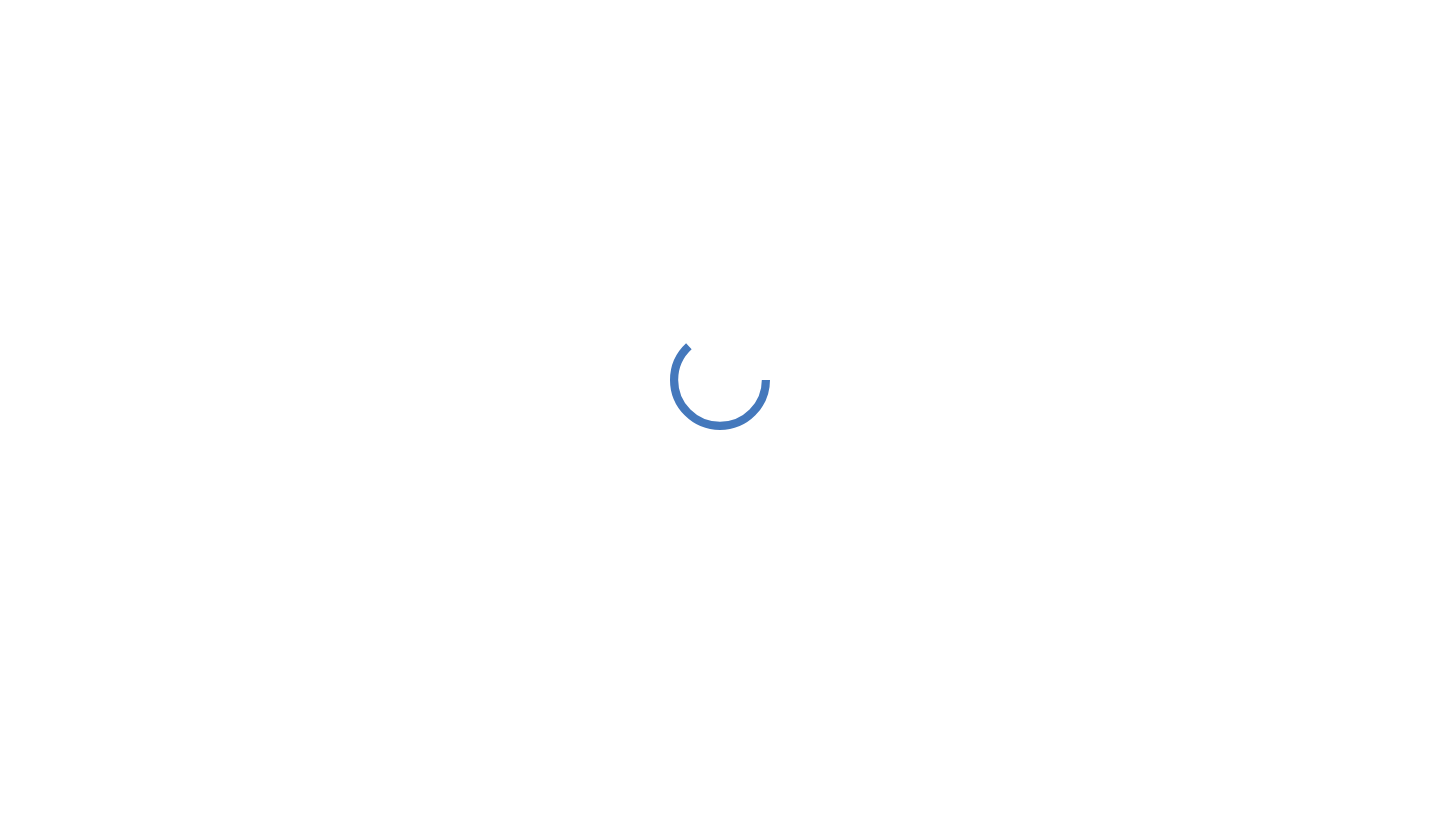 scroll, scrollTop: 0, scrollLeft: 0, axis: both 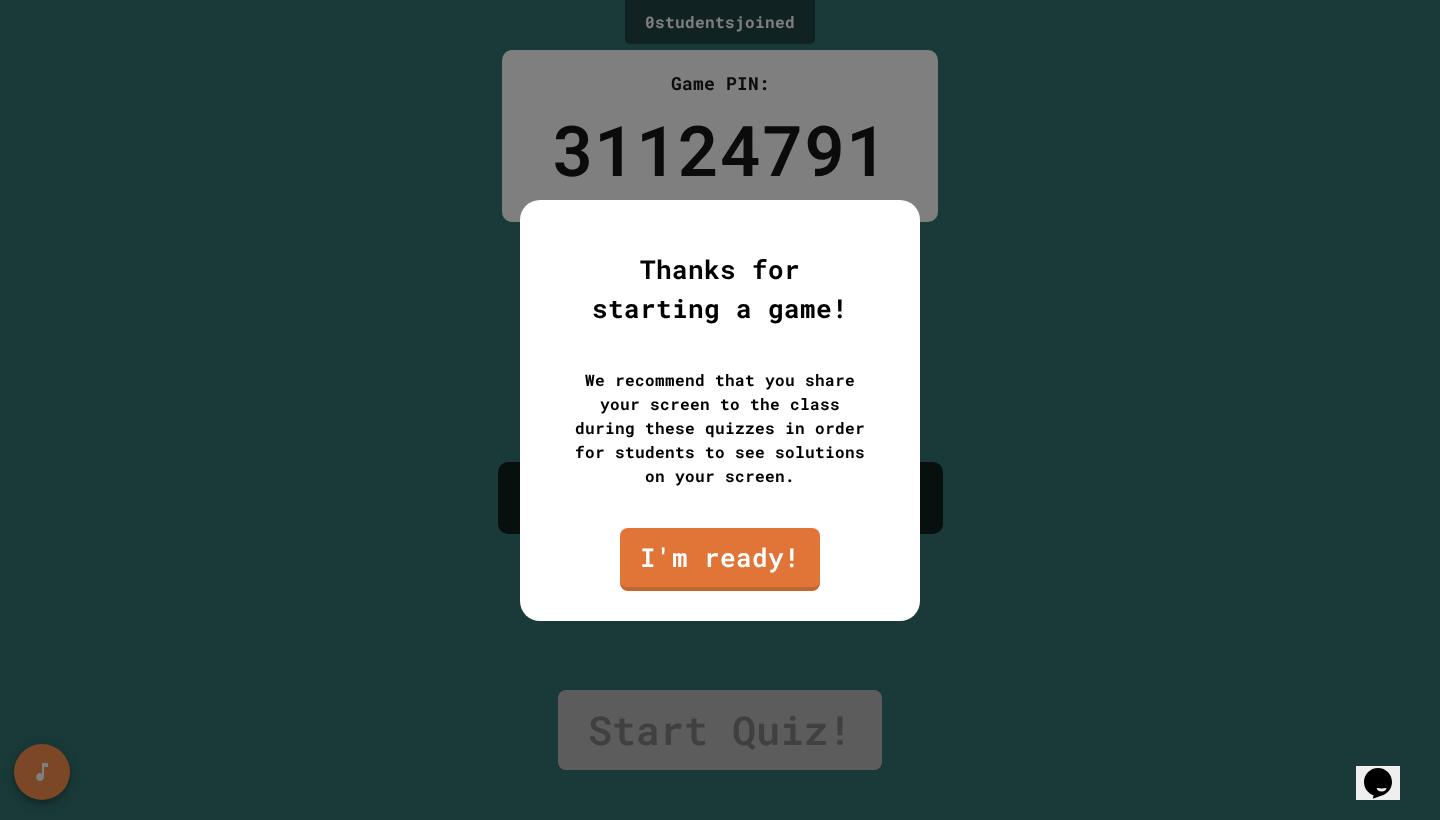 click at bounding box center [720, 410] 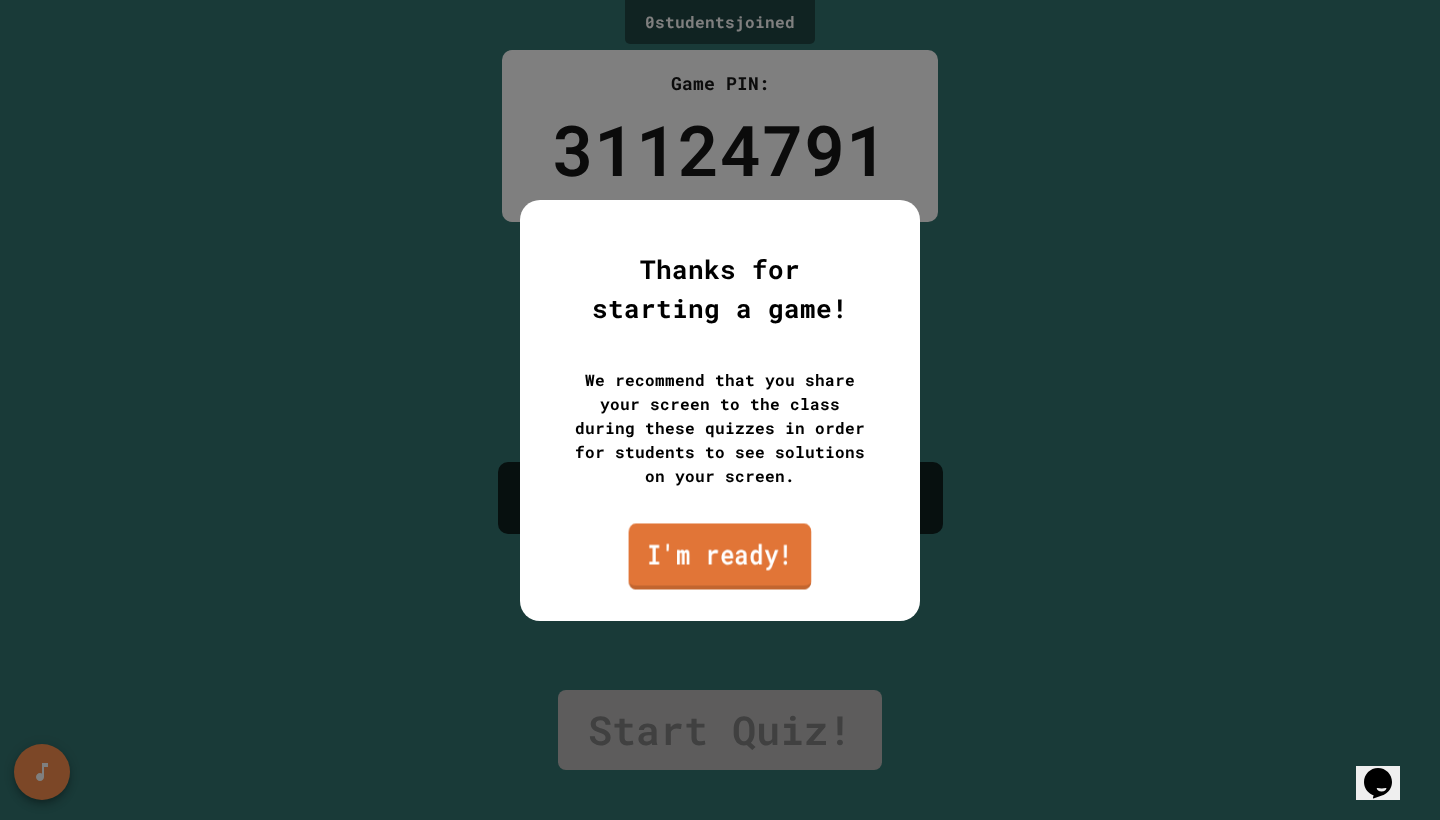 click on "I'm ready!" at bounding box center [720, 556] 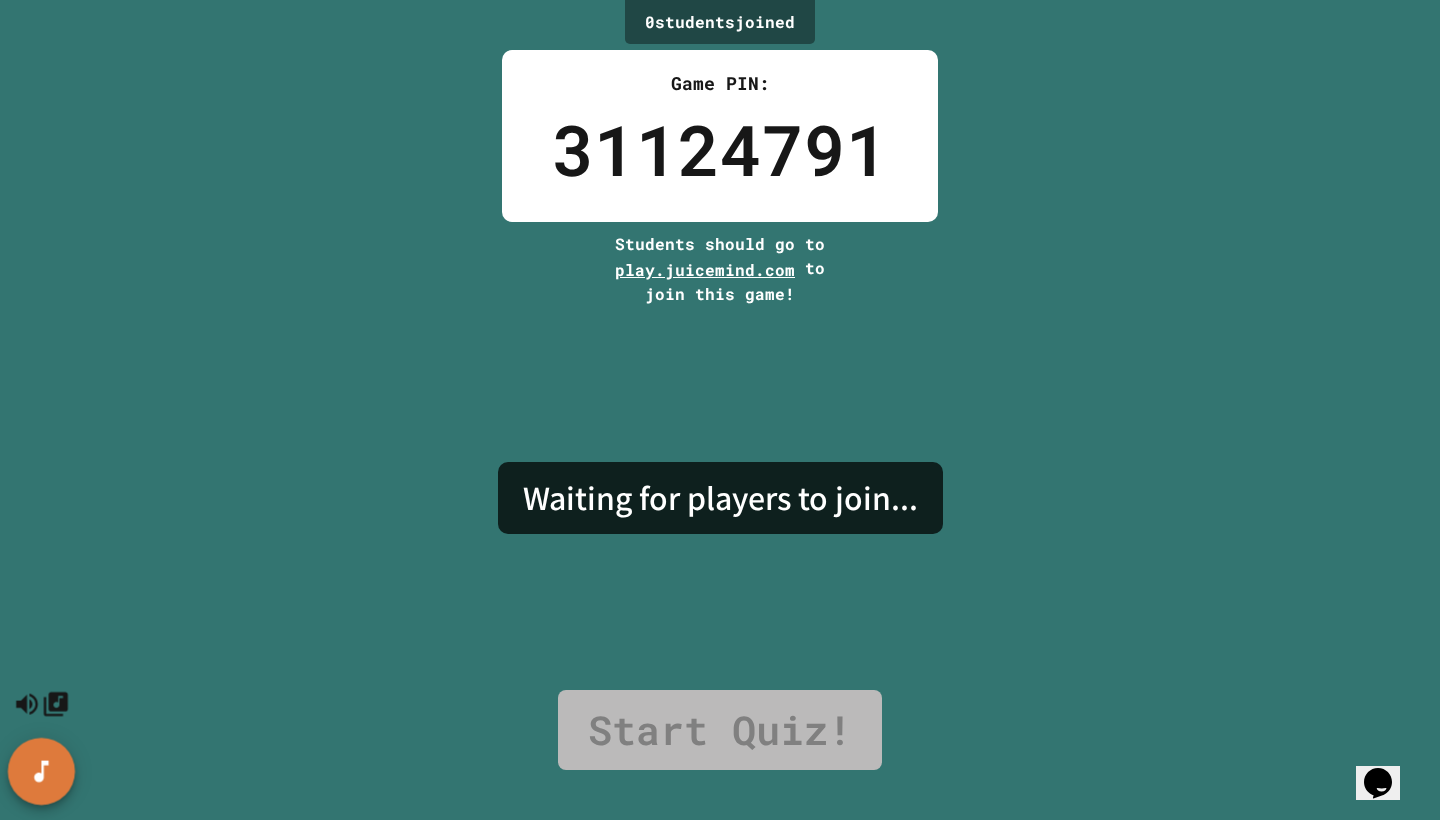 click 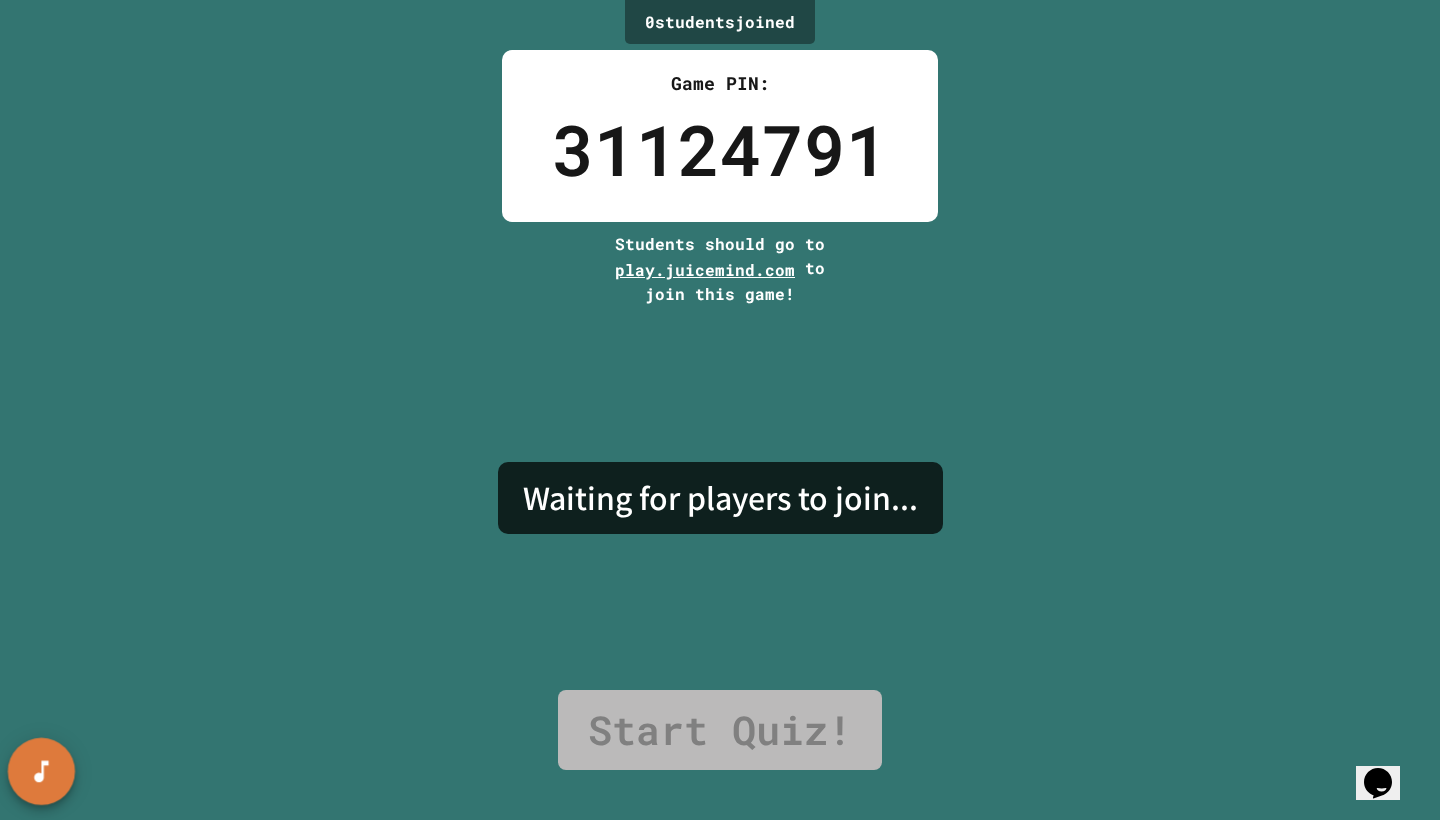 click at bounding box center (41, 771) 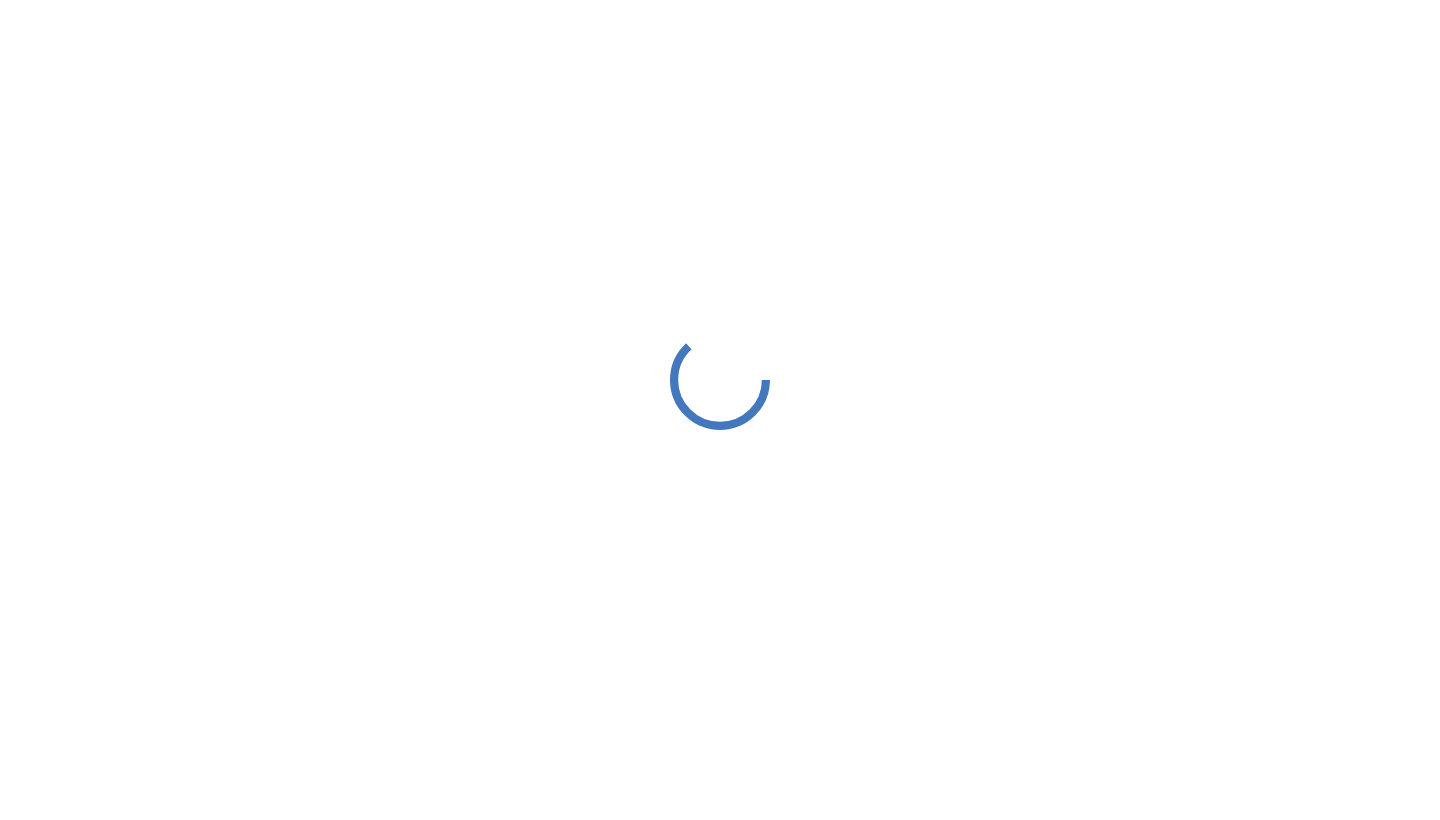scroll, scrollTop: 0, scrollLeft: 0, axis: both 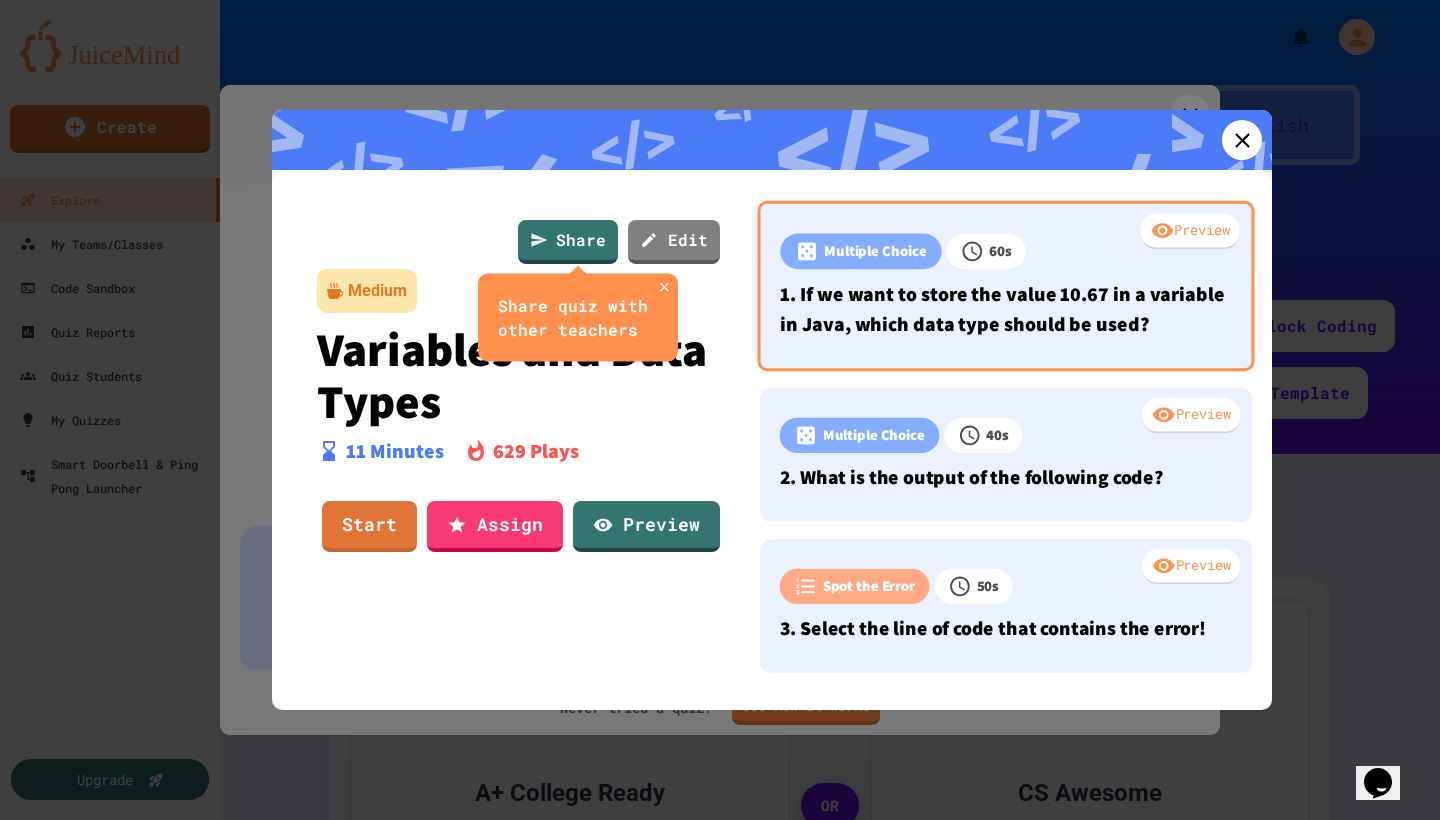 click on "1. If we want to store the value 10.67 in a variable in Java, which data type should be used?" at bounding box center [1005, 308] 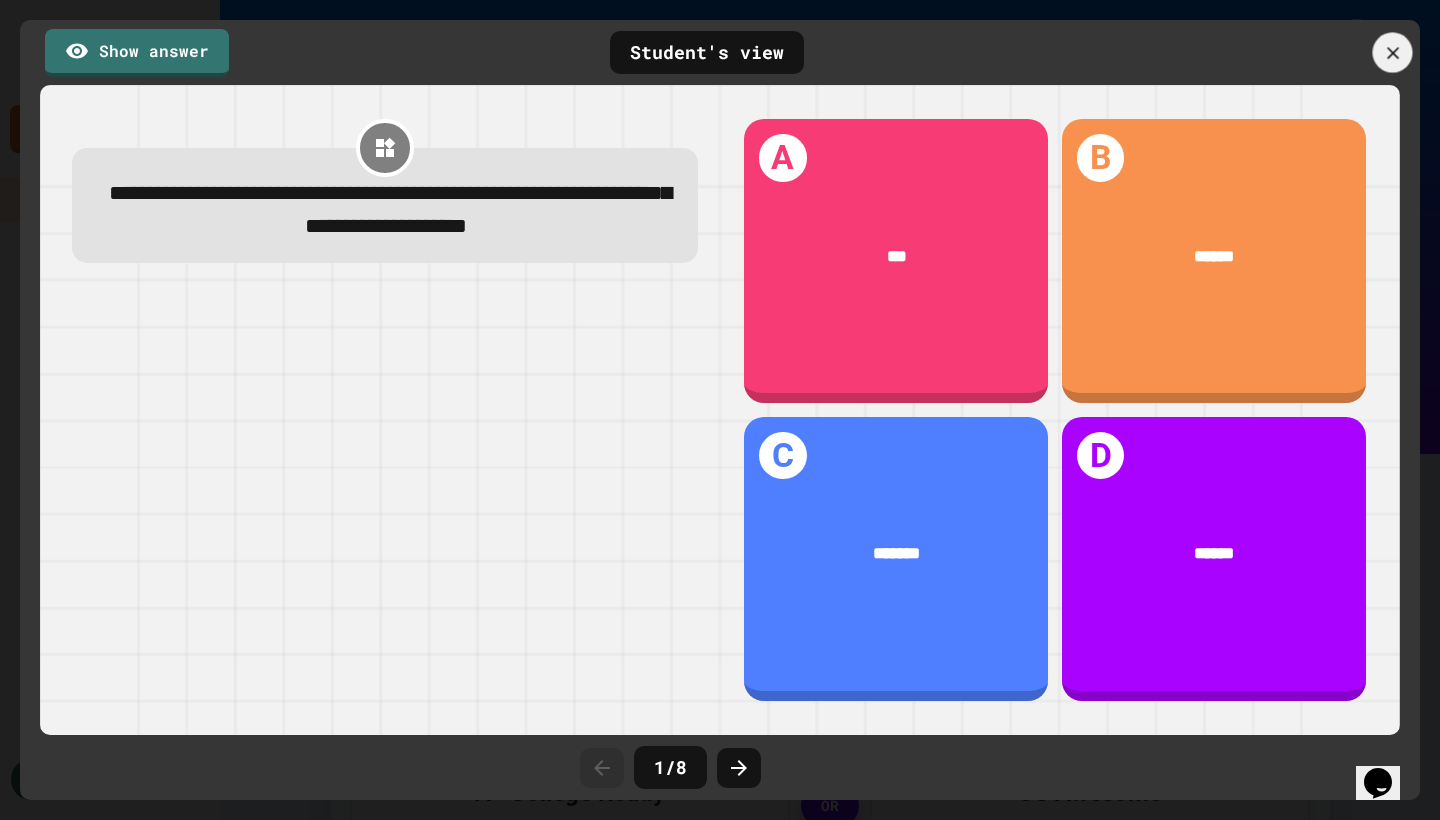 click 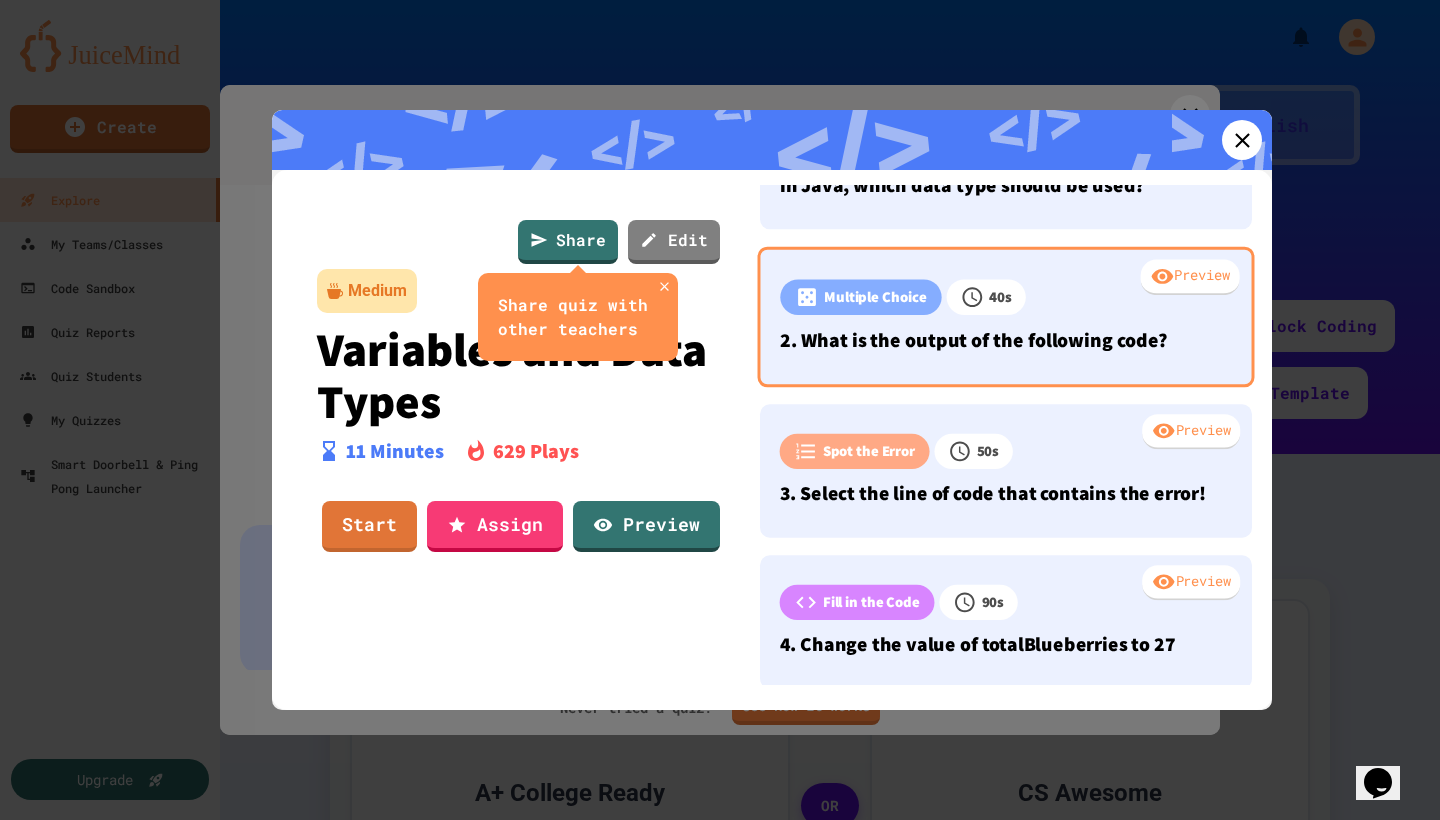 scroll, scrollTop: 139, scrollLeft: 0, axis: vertical 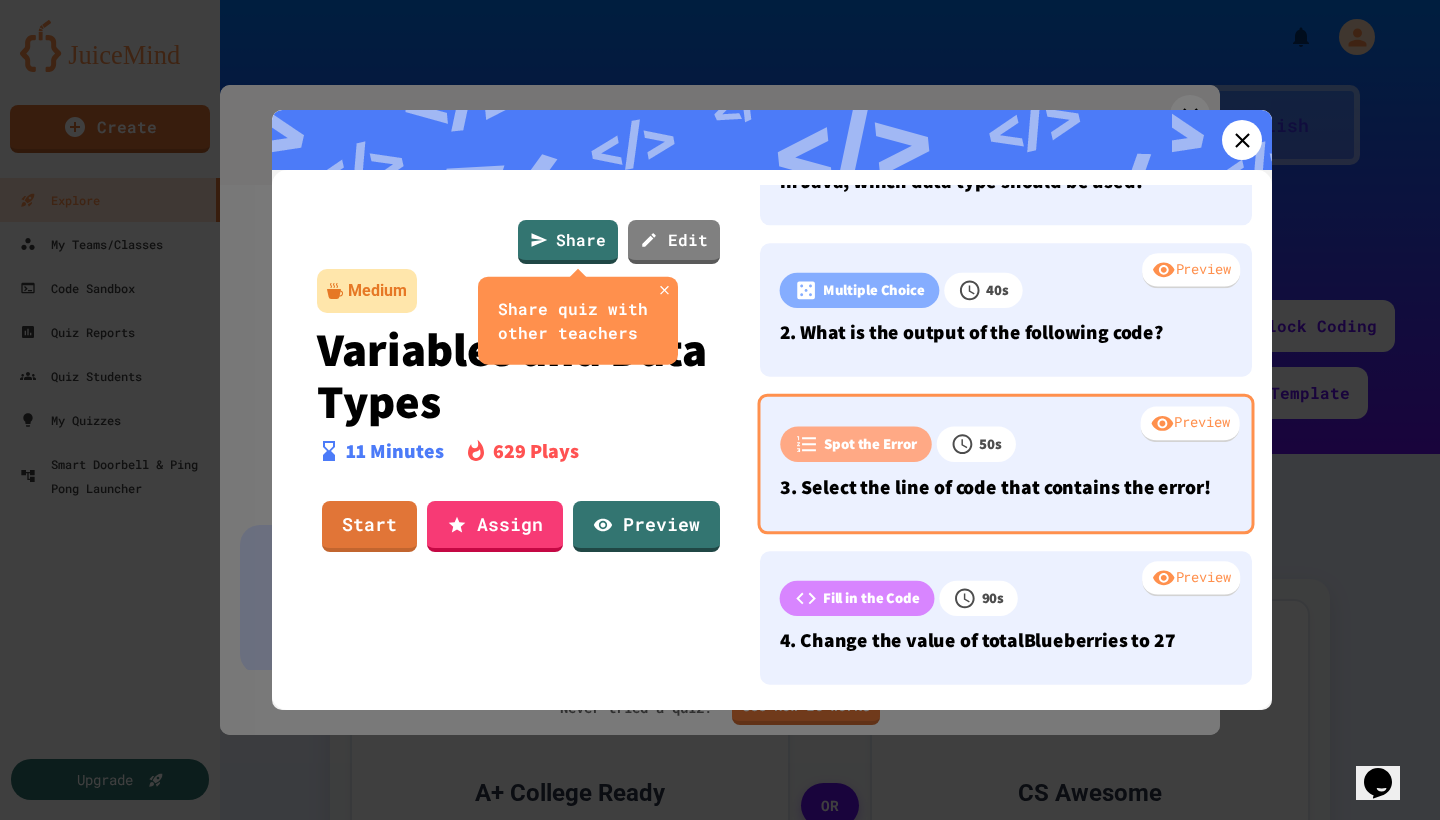 click on "Spot the Error 50 s" at bounding box center [1005, 446] 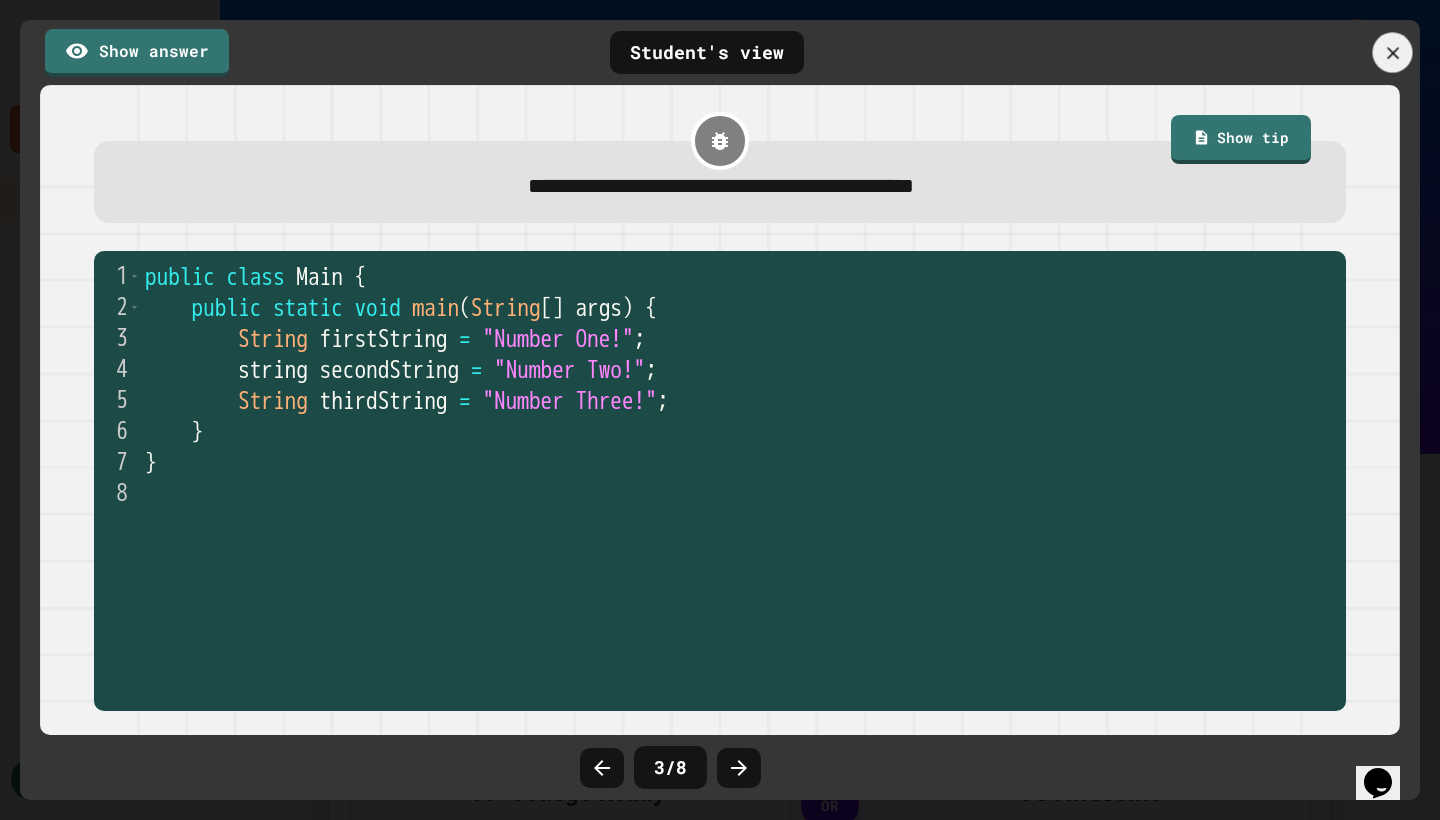 click 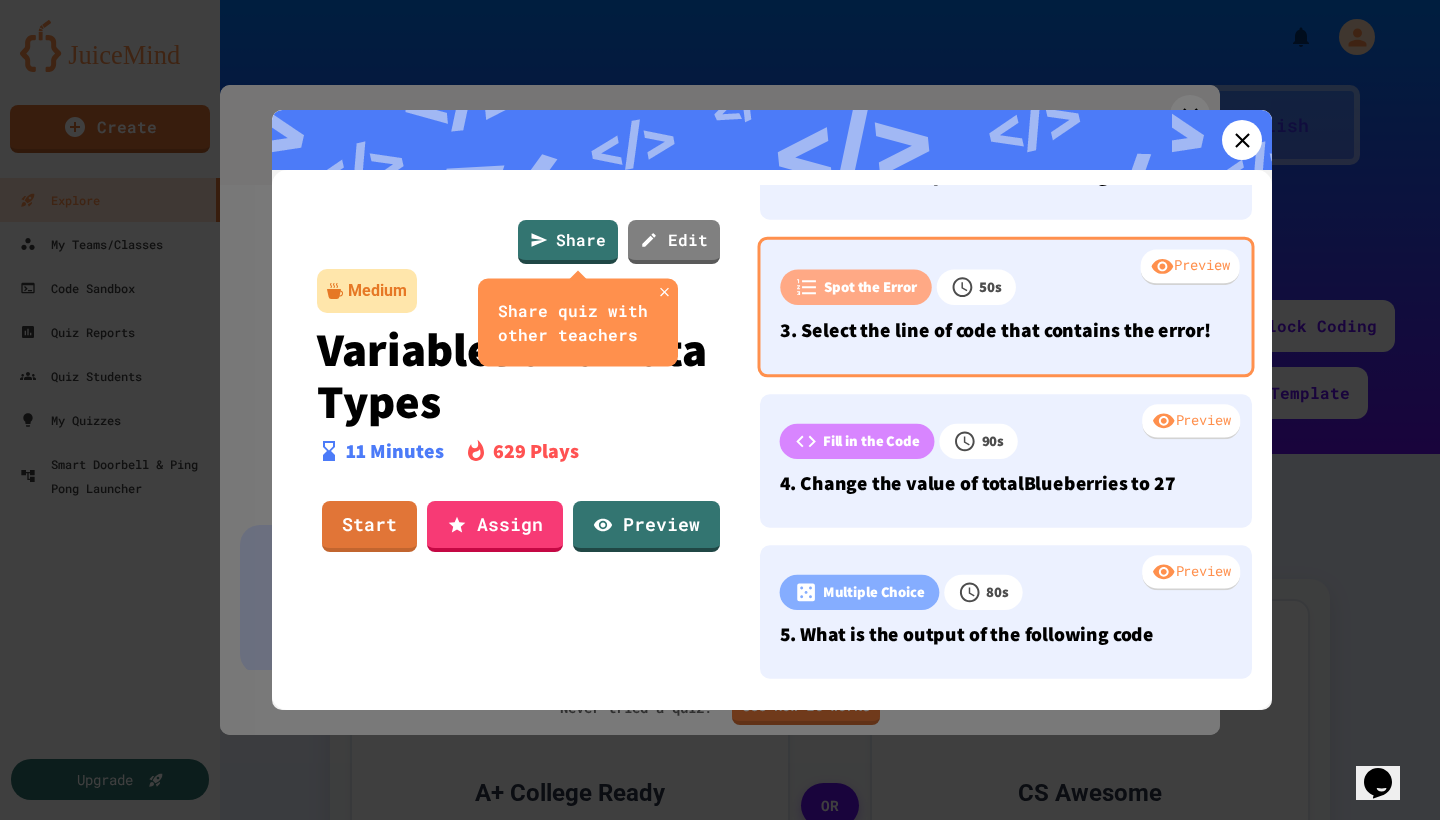 scroll, scrollTop: 326, scrollLeft: 0, axis: vertical 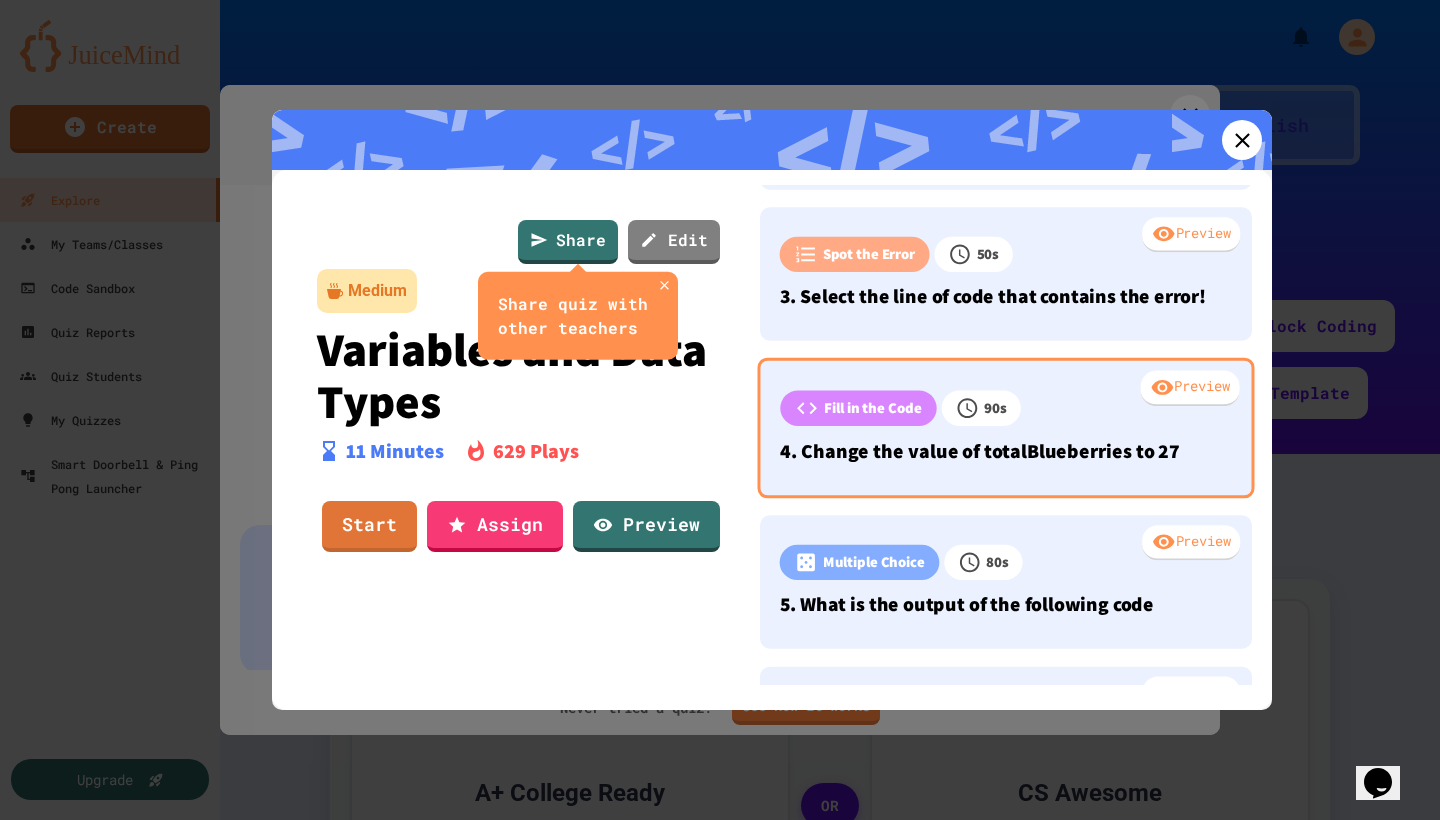 click on "4. Change the value of totalBlueberries to 27" at bounding box center [1005, 451] 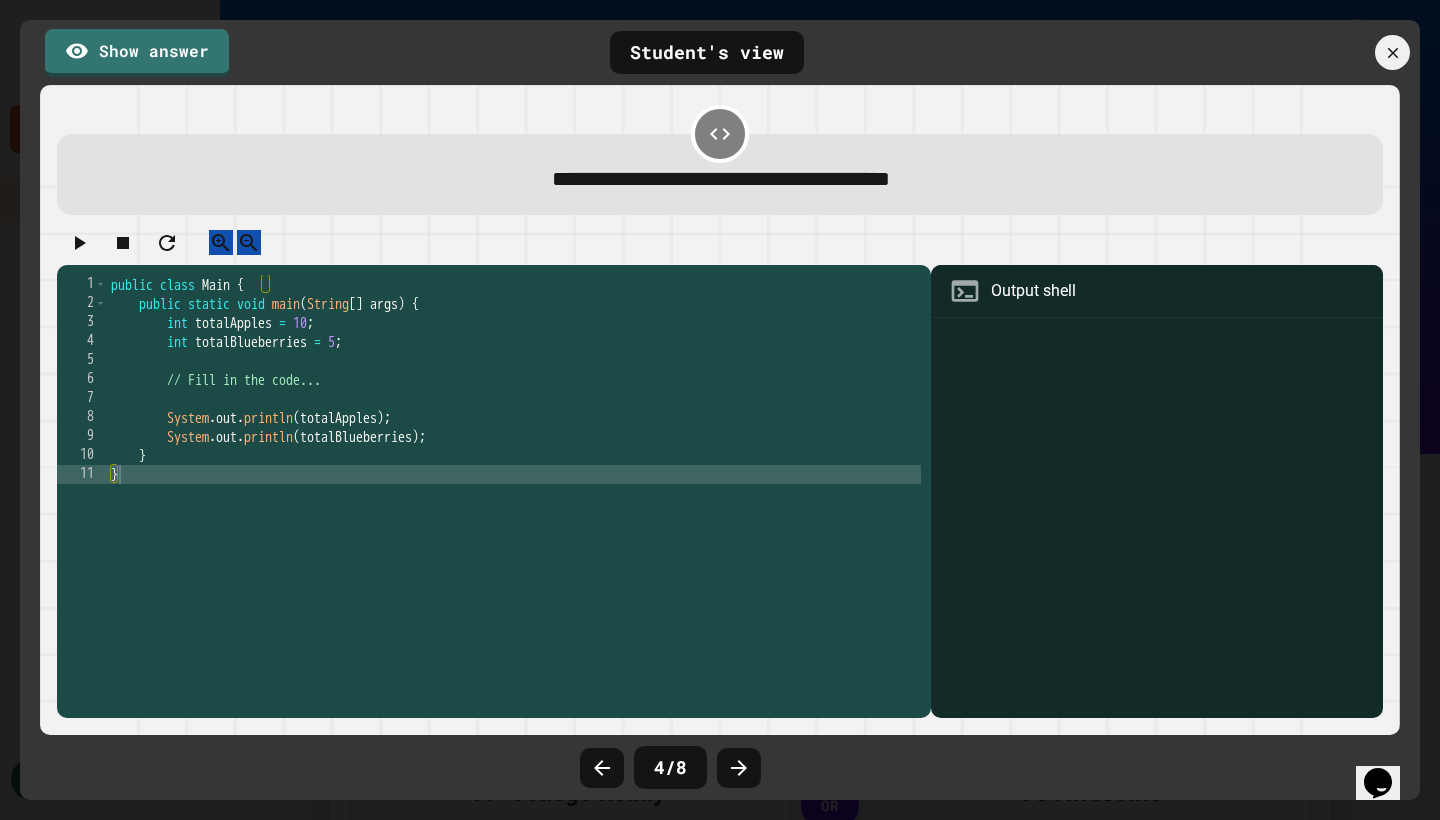 click on "public   class   Main   {      public   static   void   main ( String [ ]   args )   {           int   totalApples   =   10 ;           int   totalBlueberries   =   5 ;                     // Fill in the code...                     System . out . println ( totalApples ) ;           System . out . println ( totalBlueberries ) ;      } }" at bounding box center [514, 493] 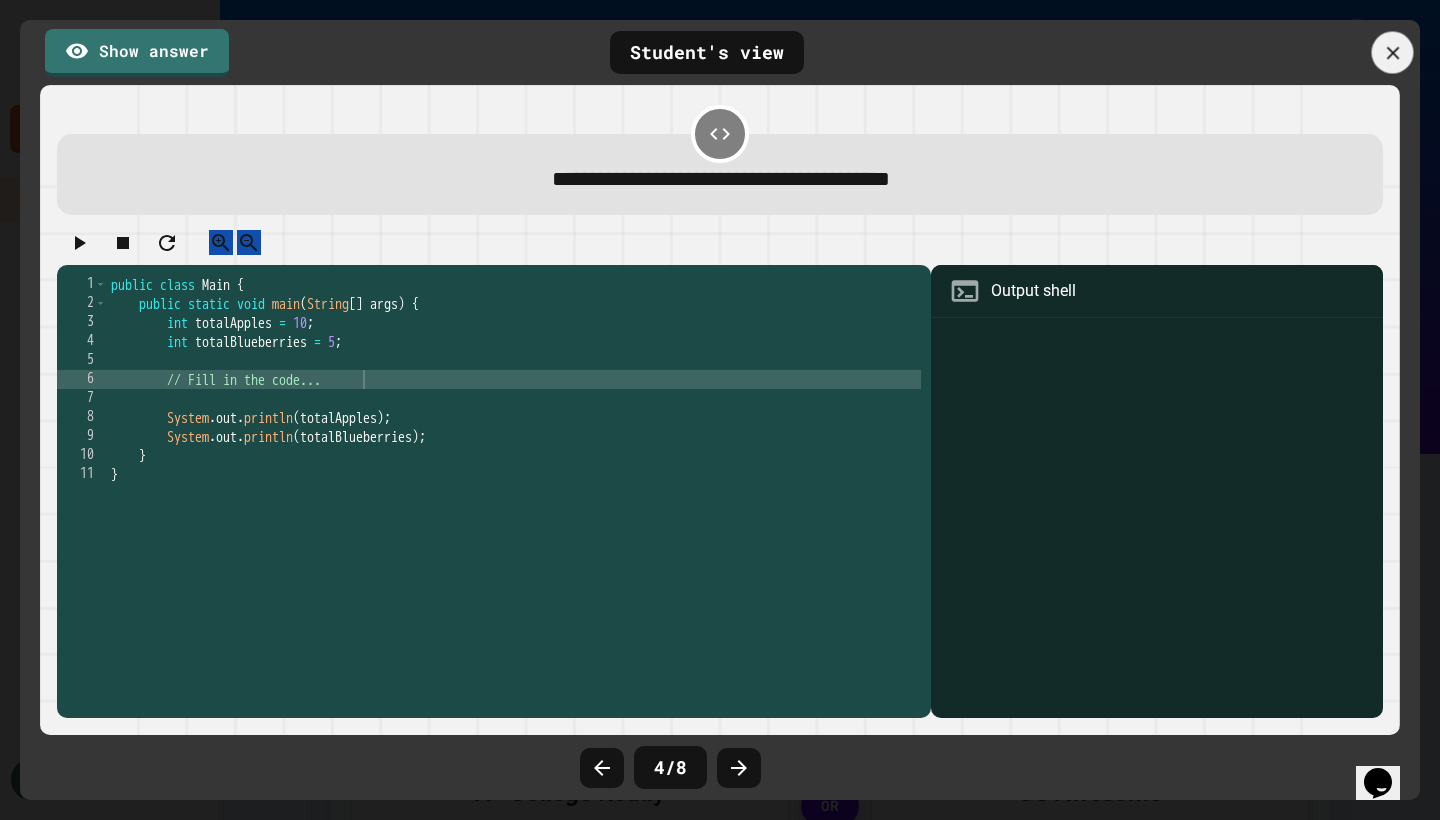 click 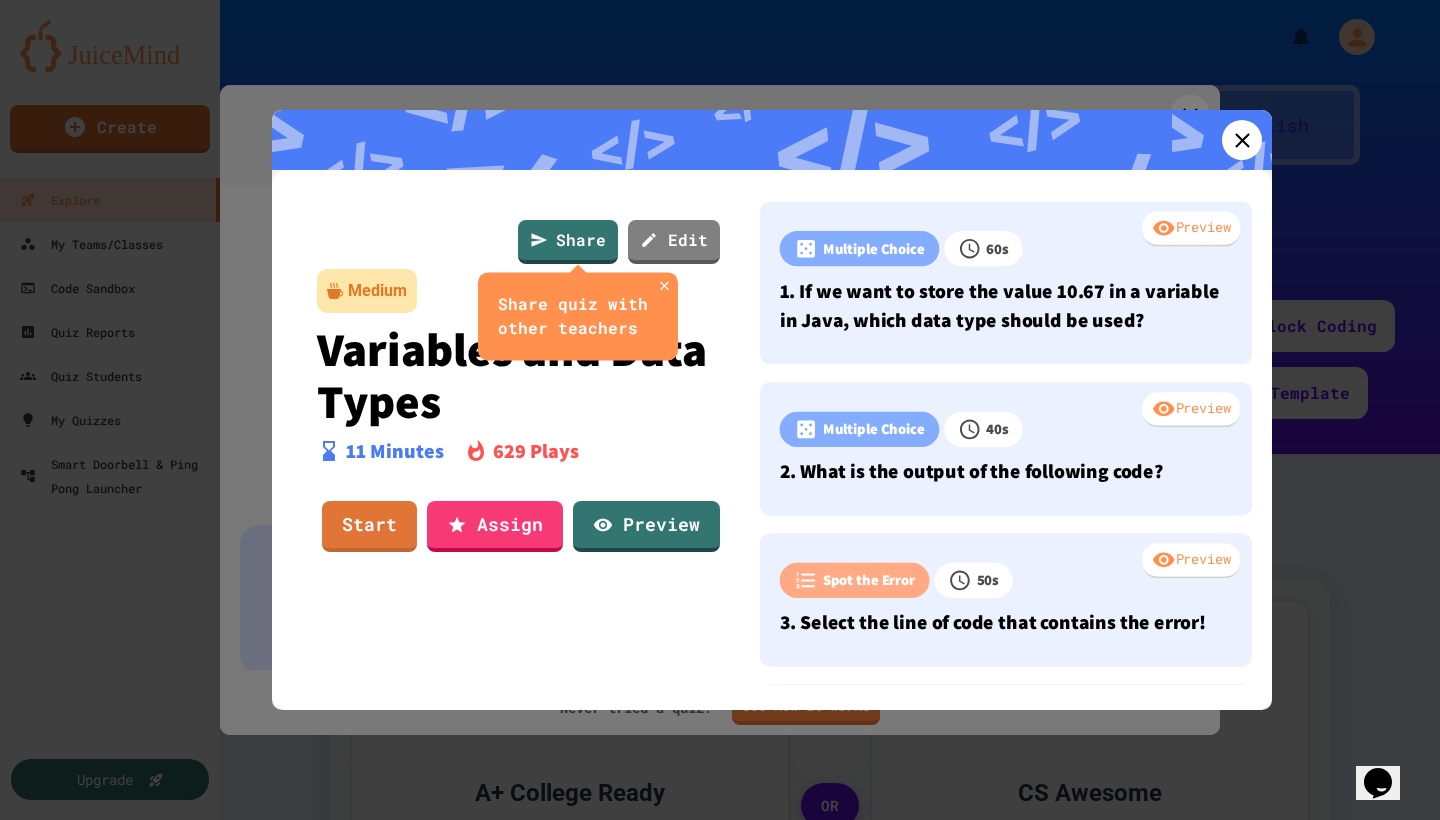 scroll, scrollTop: 0, scrollLeft: 0, axis: both 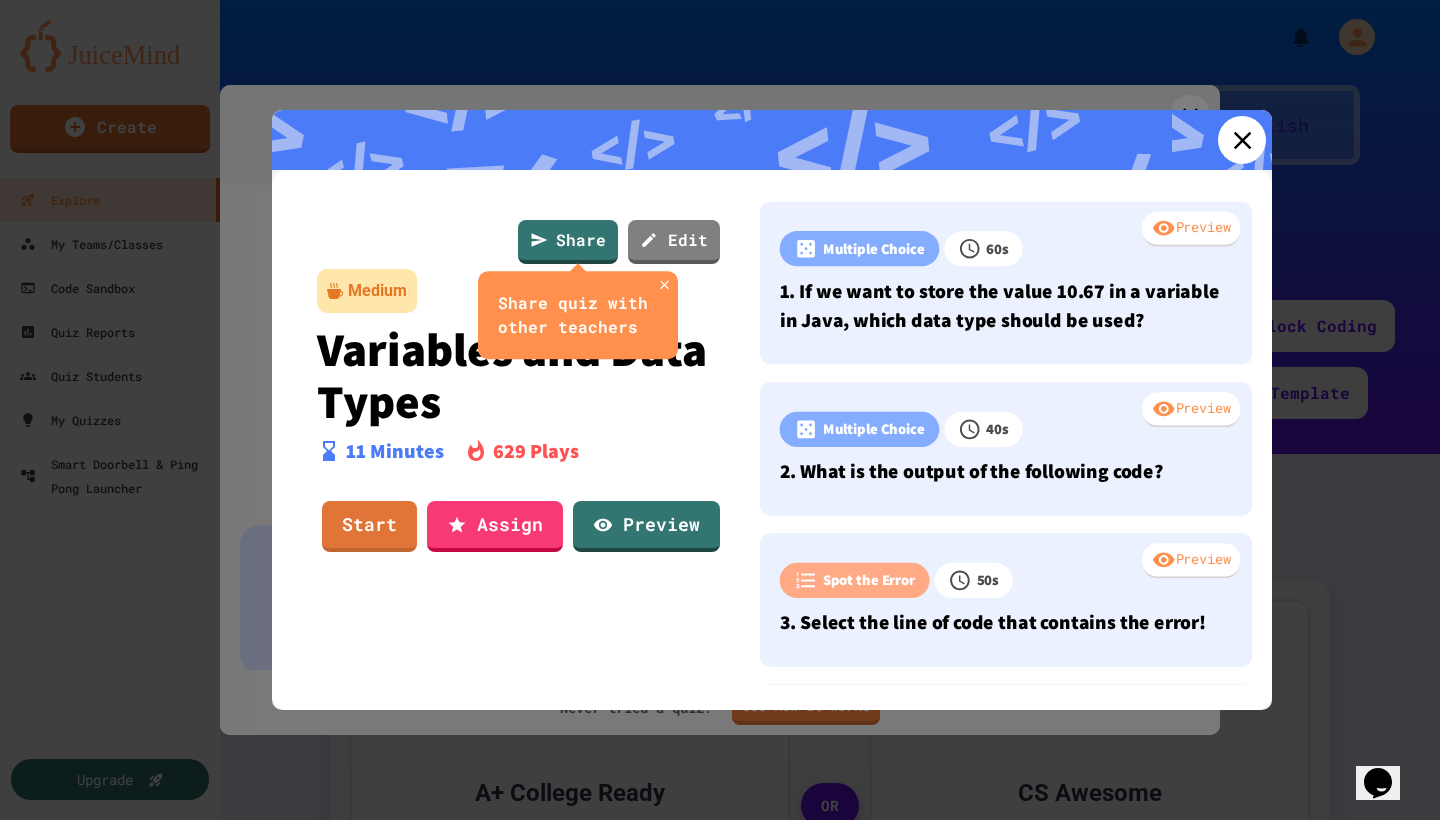 click 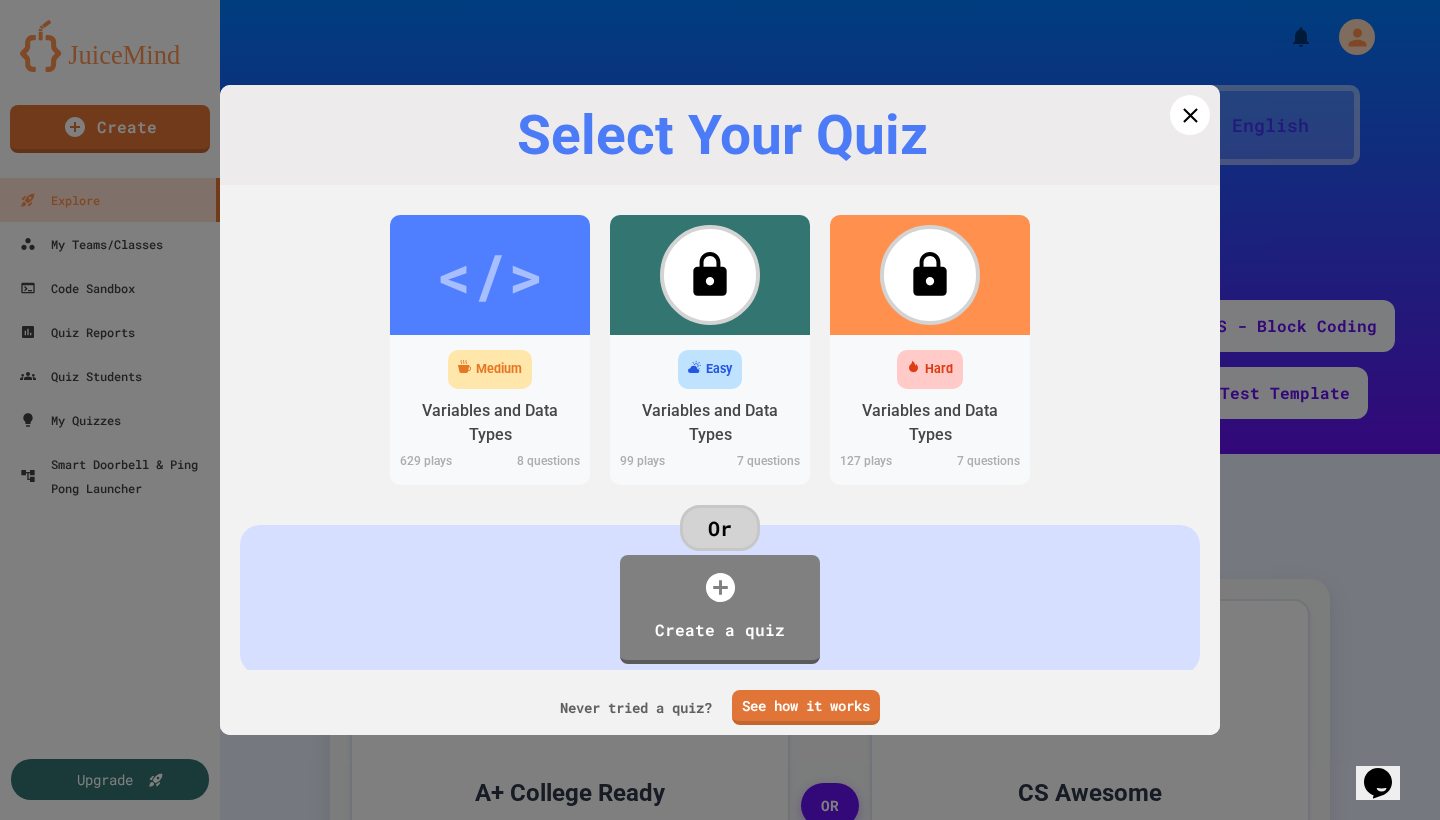 click 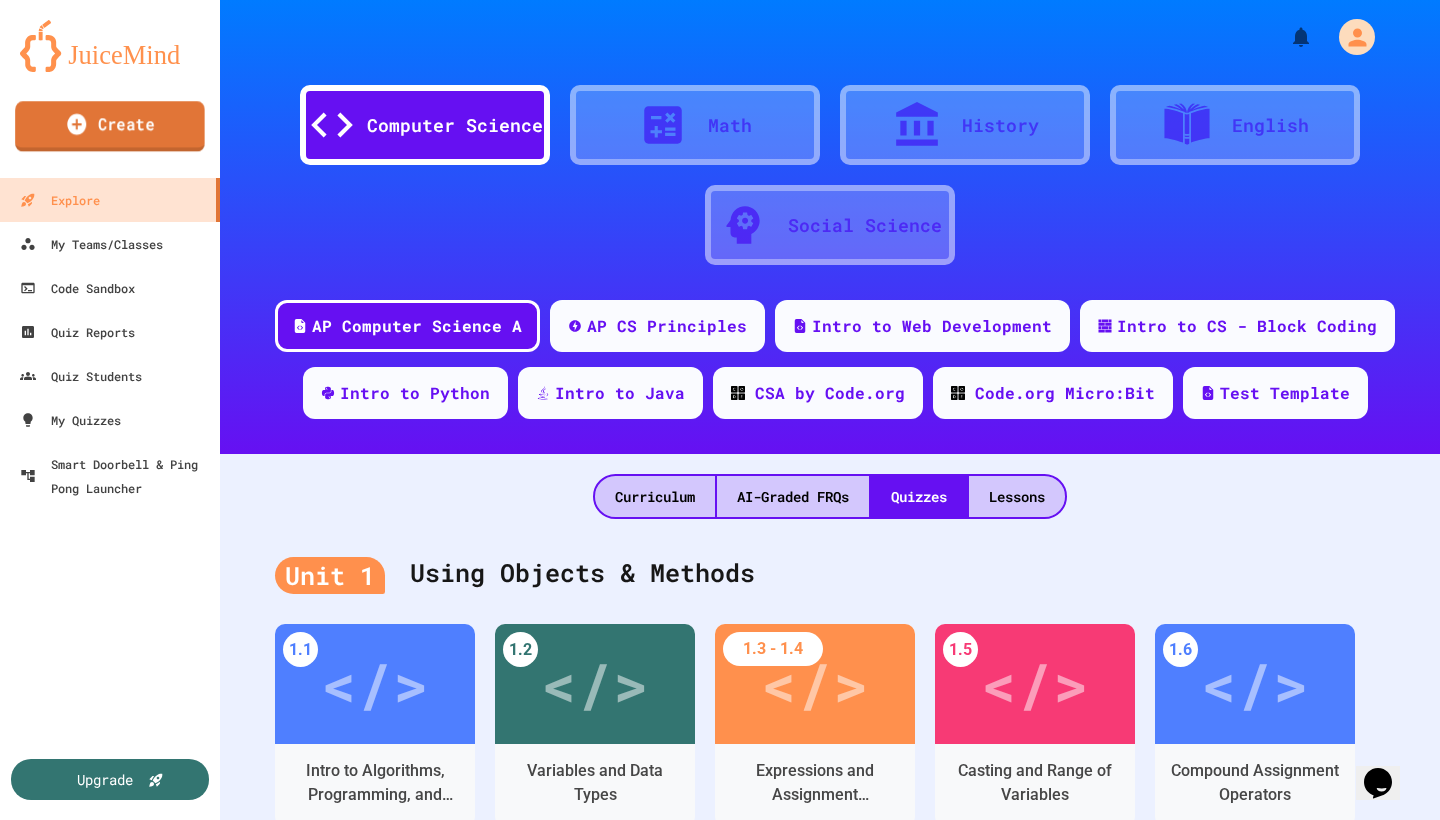 click on "Create" at bounding box center [110, 126] 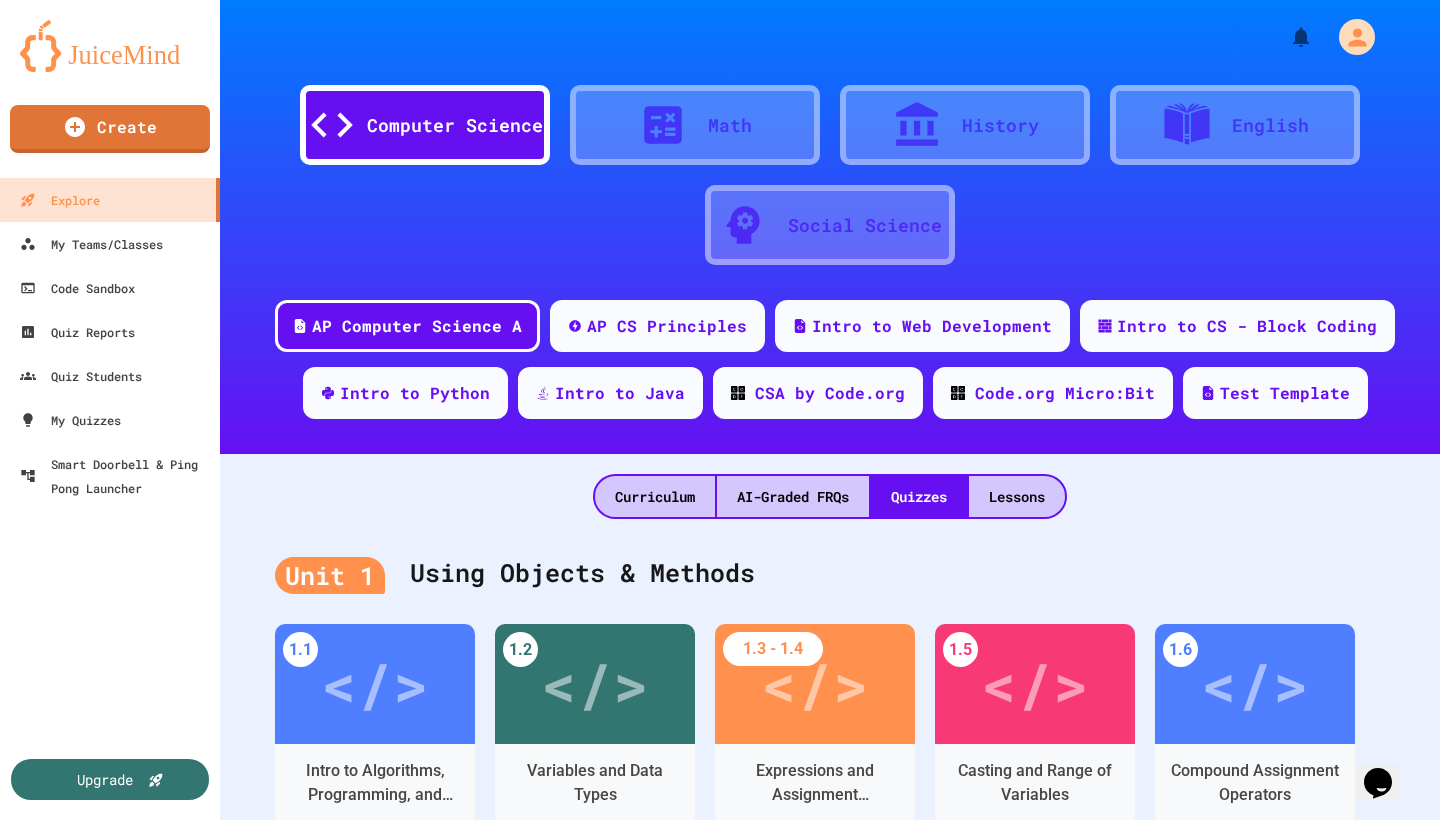 click on "Quiz" at bounding box center [144, 1178] 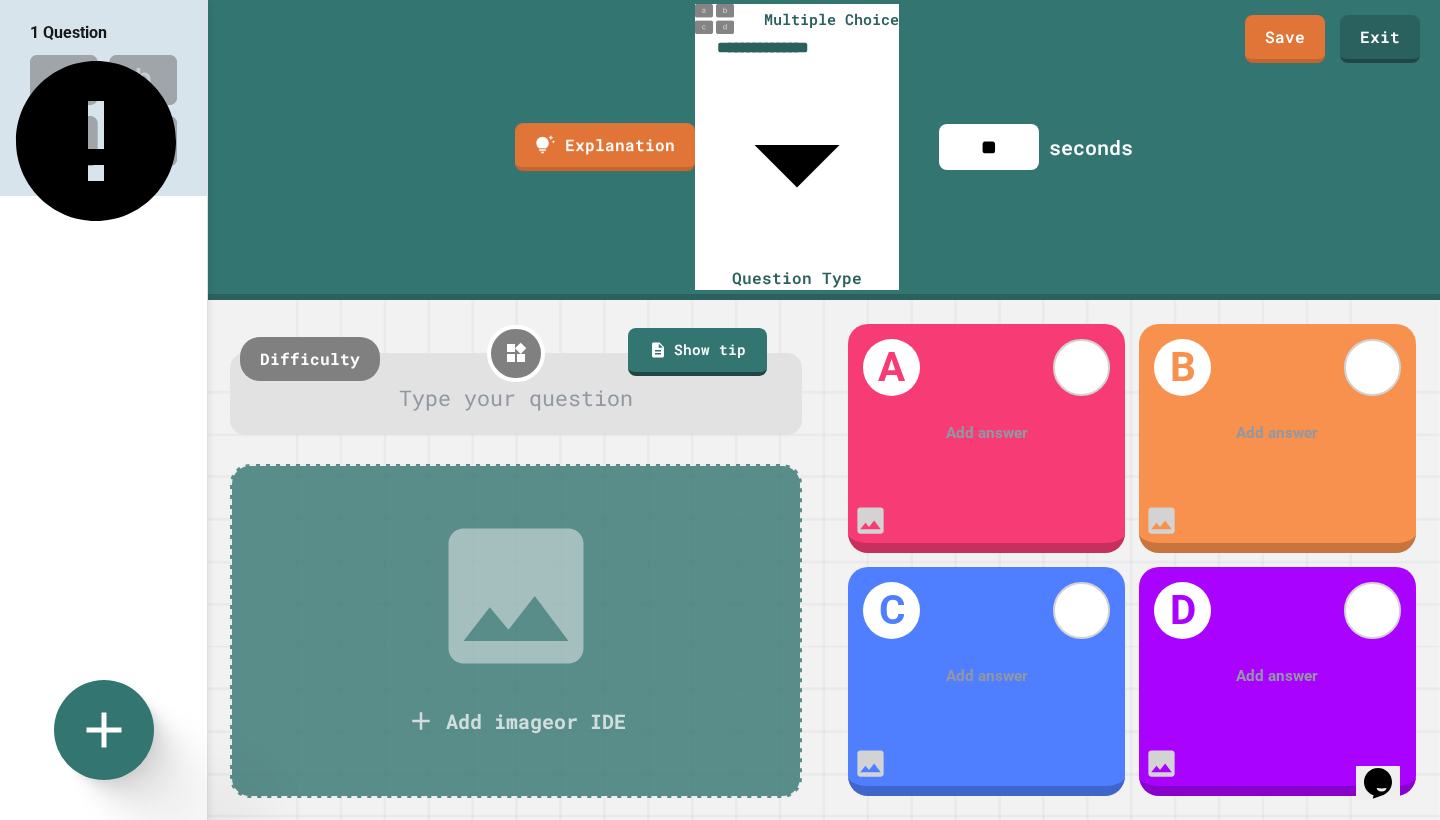 click on "**********" at bounding box center (720, 410) 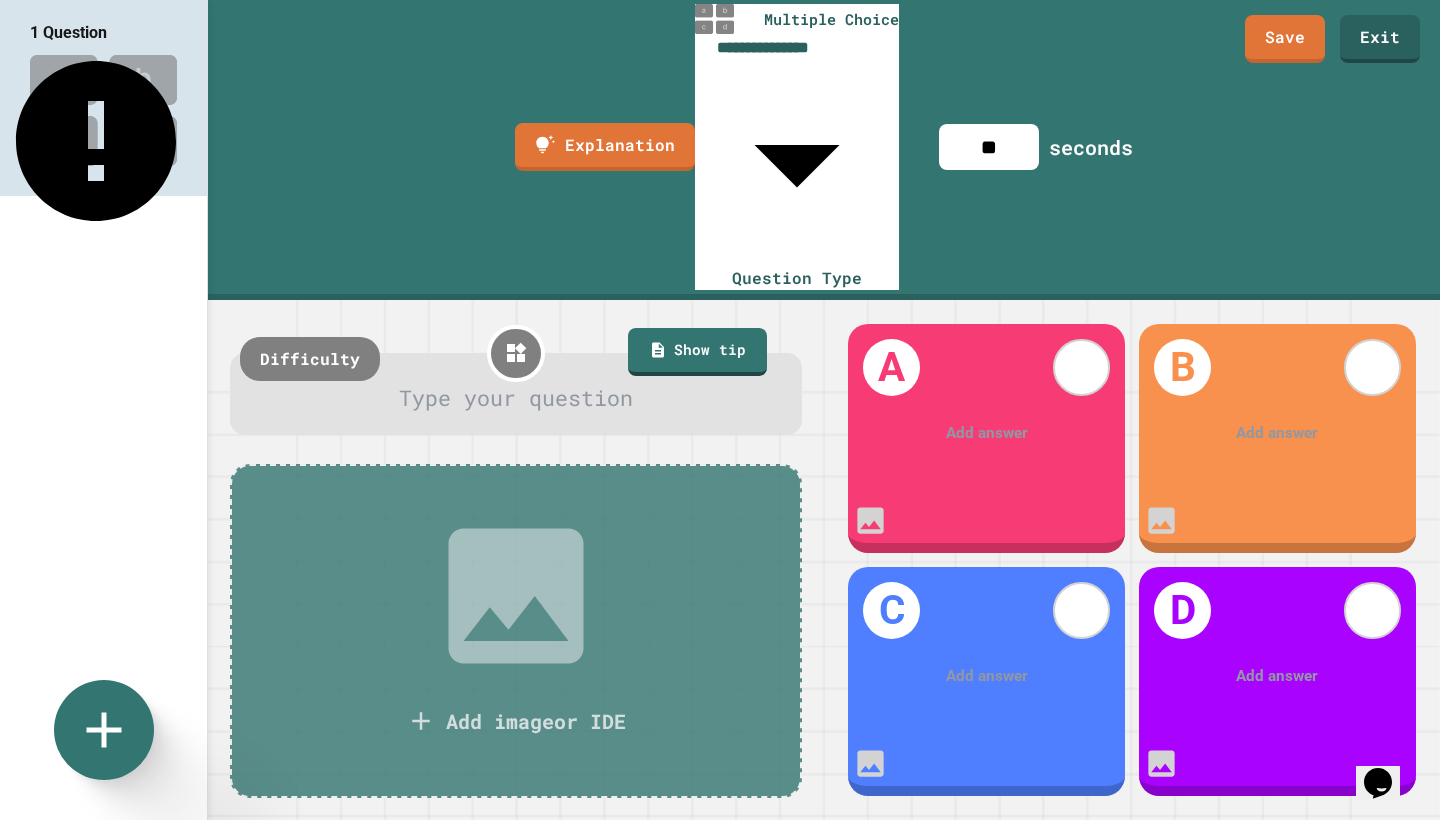 click at bounding box center (720, 822) 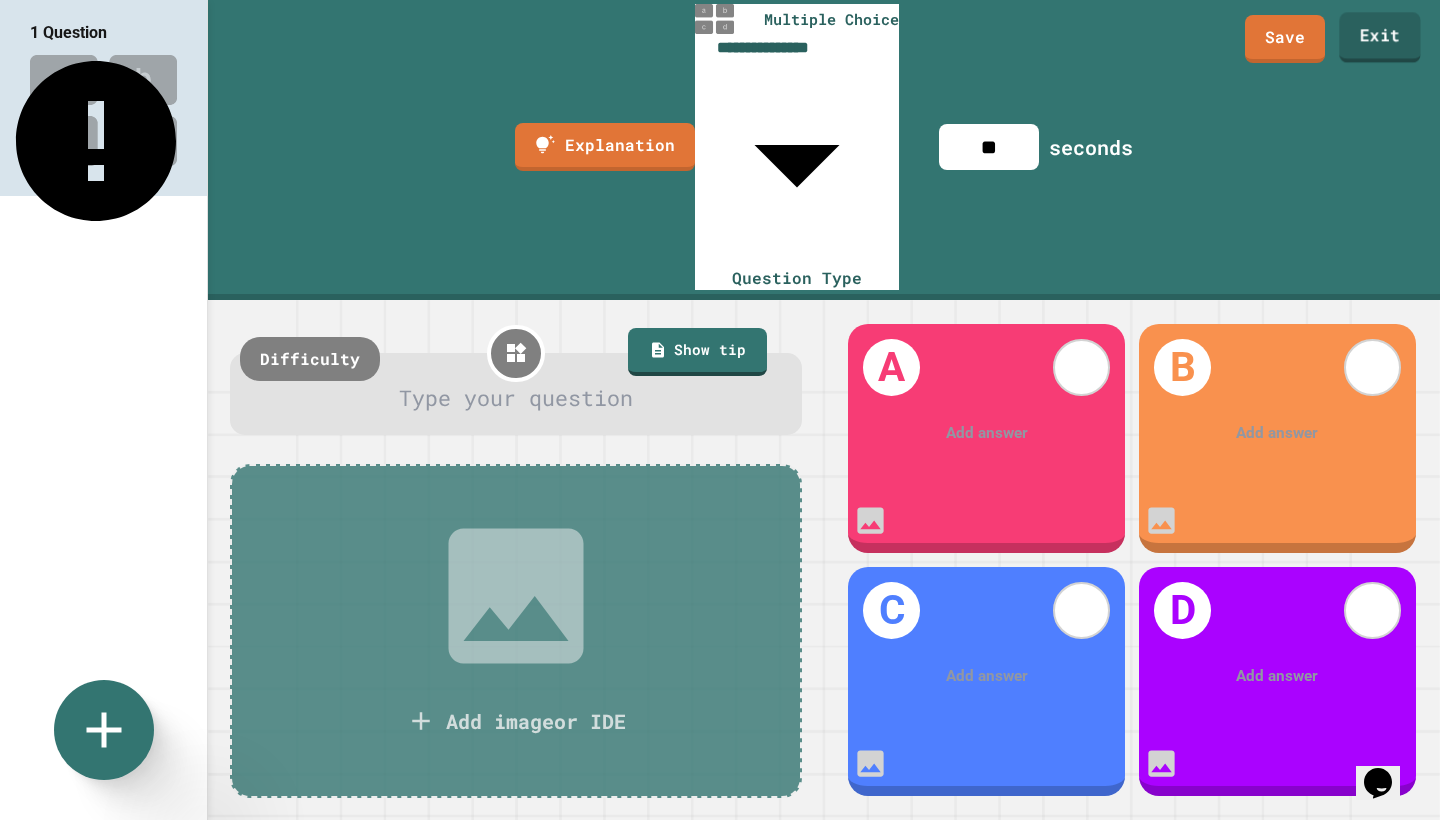 click on "Exit" at bounding box center [1379, 37] 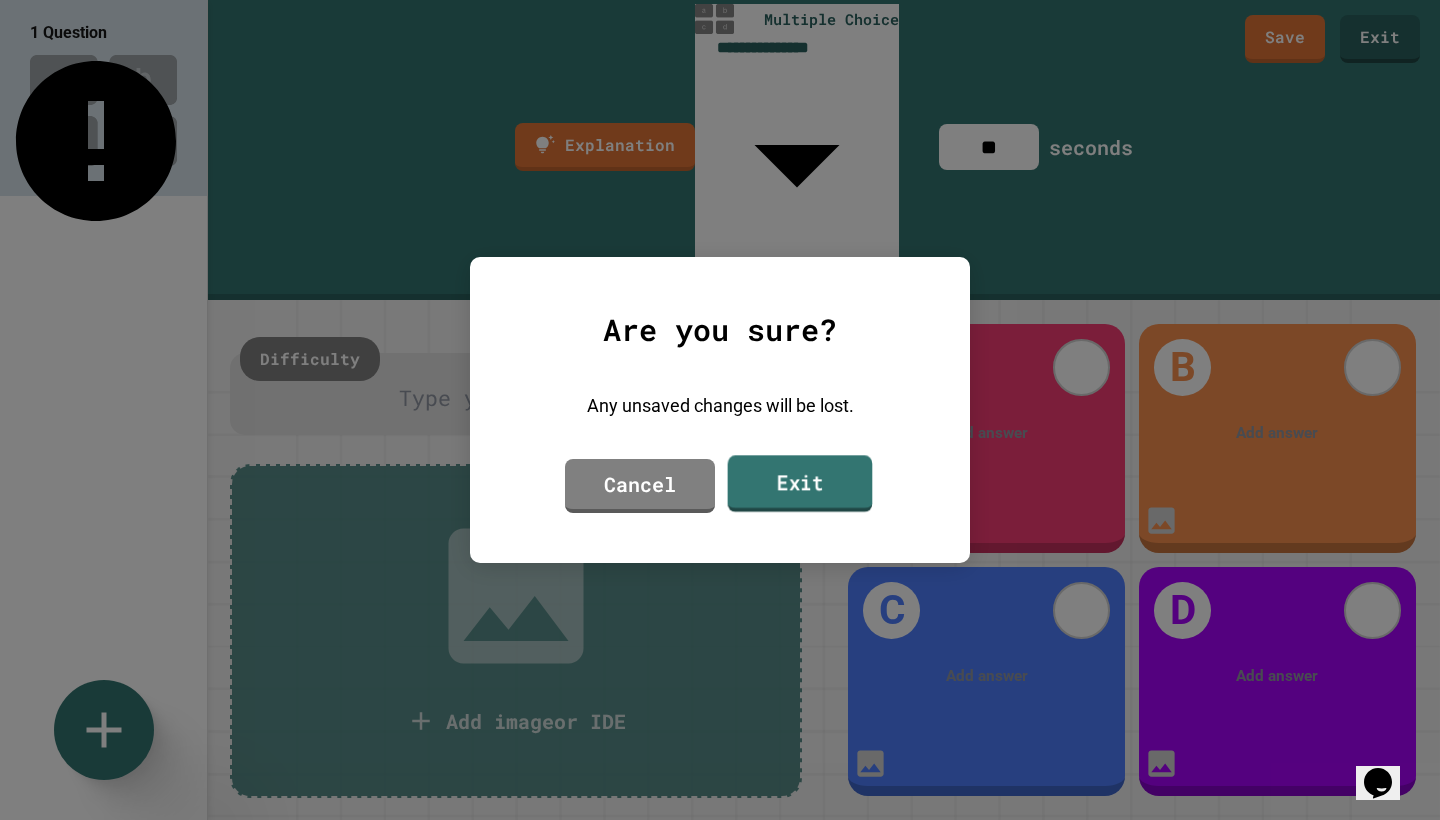 click on "Exit" at bounding box center [800, 483] 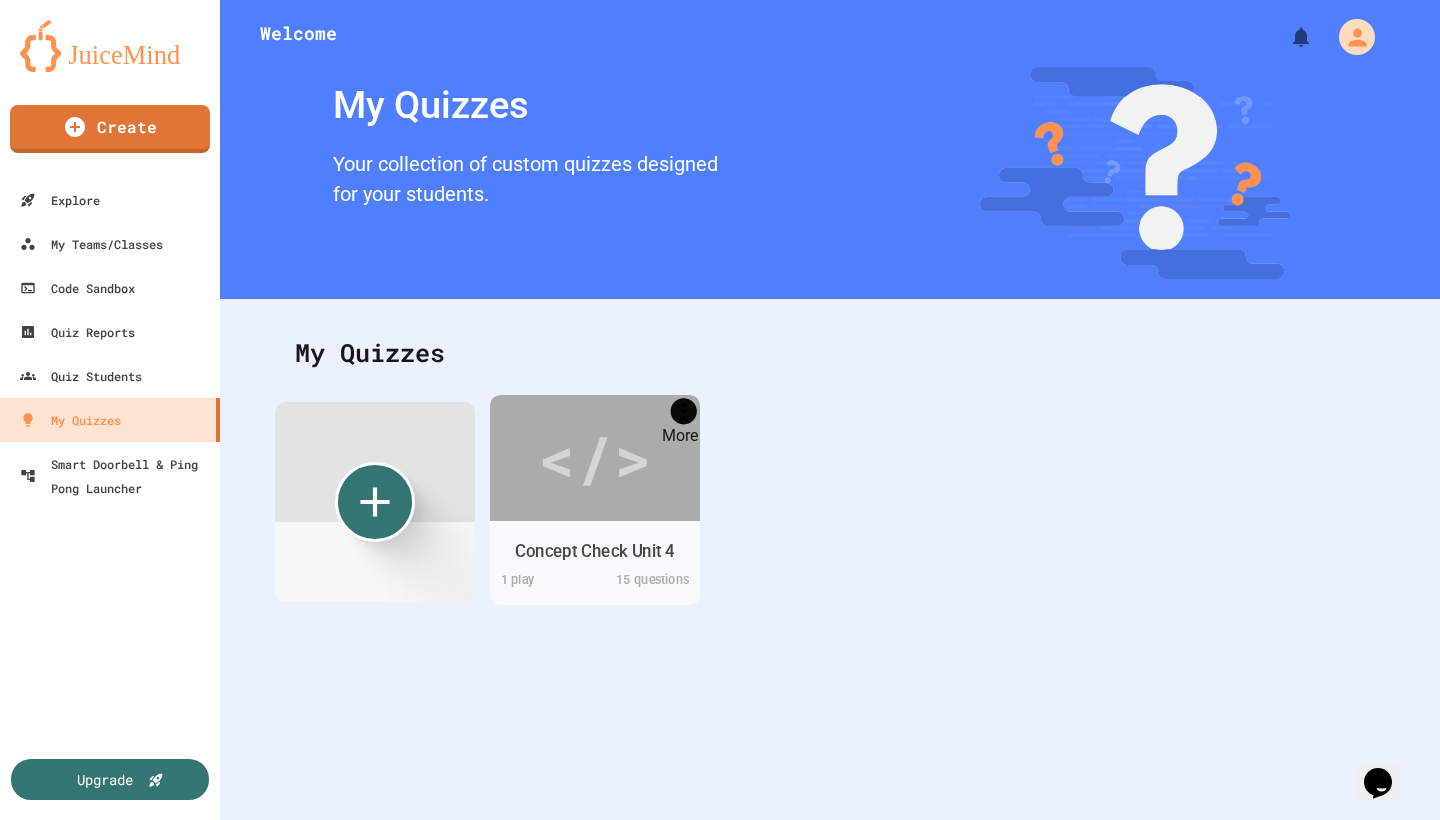 click 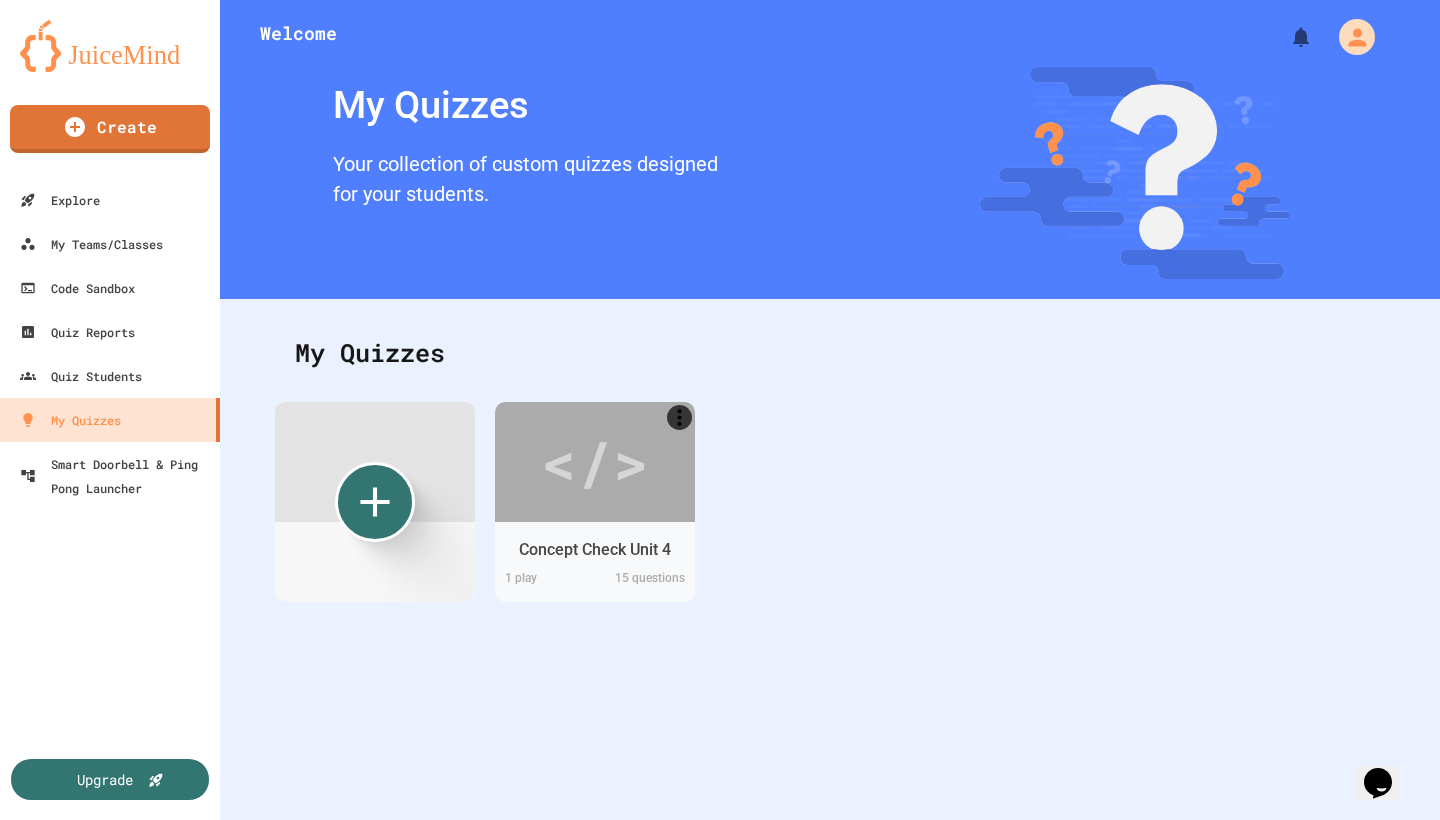 click at bounding box center (720, 822) 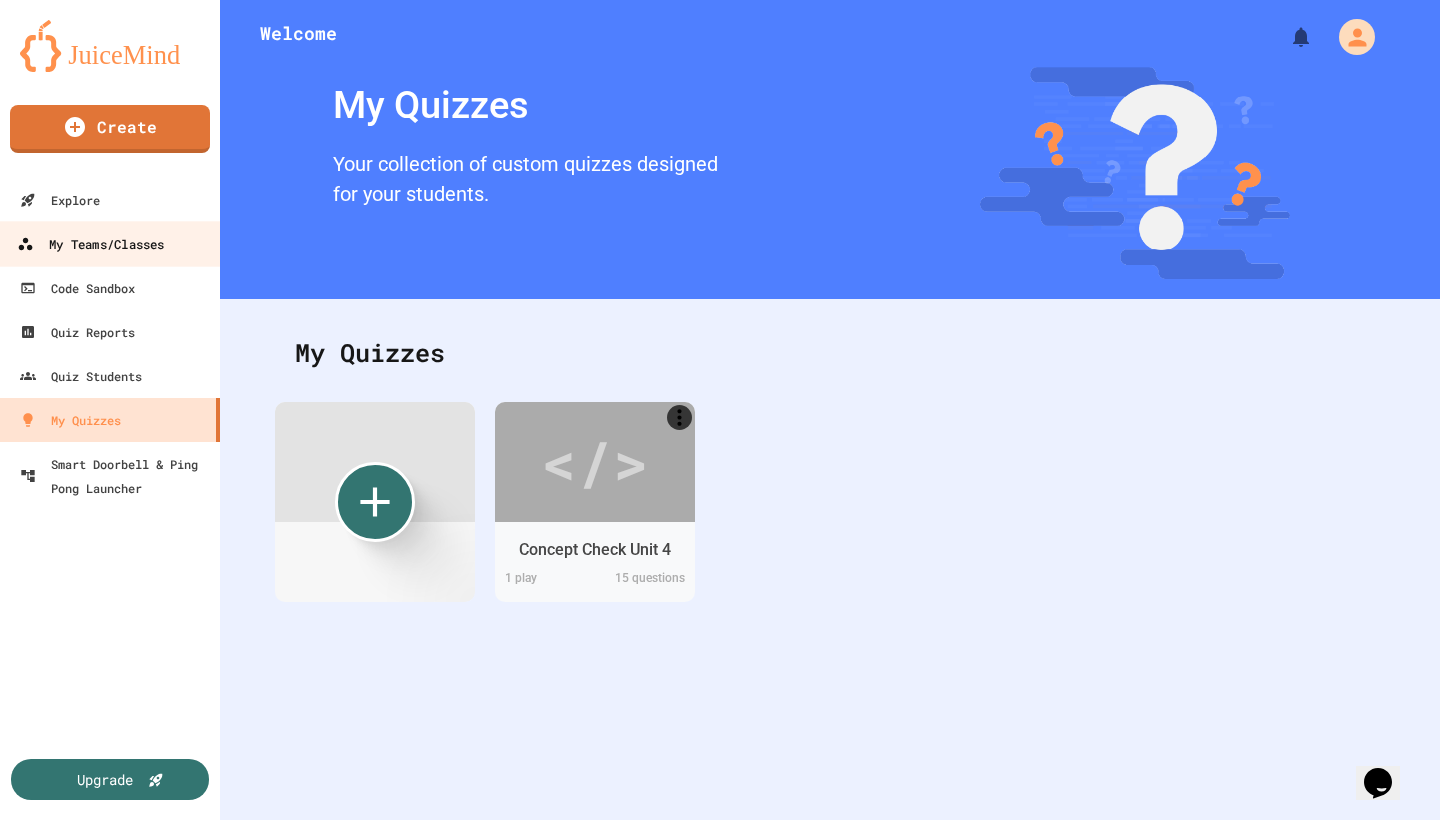 click on "My Teams/Classes" at bounding box center [90, 244] 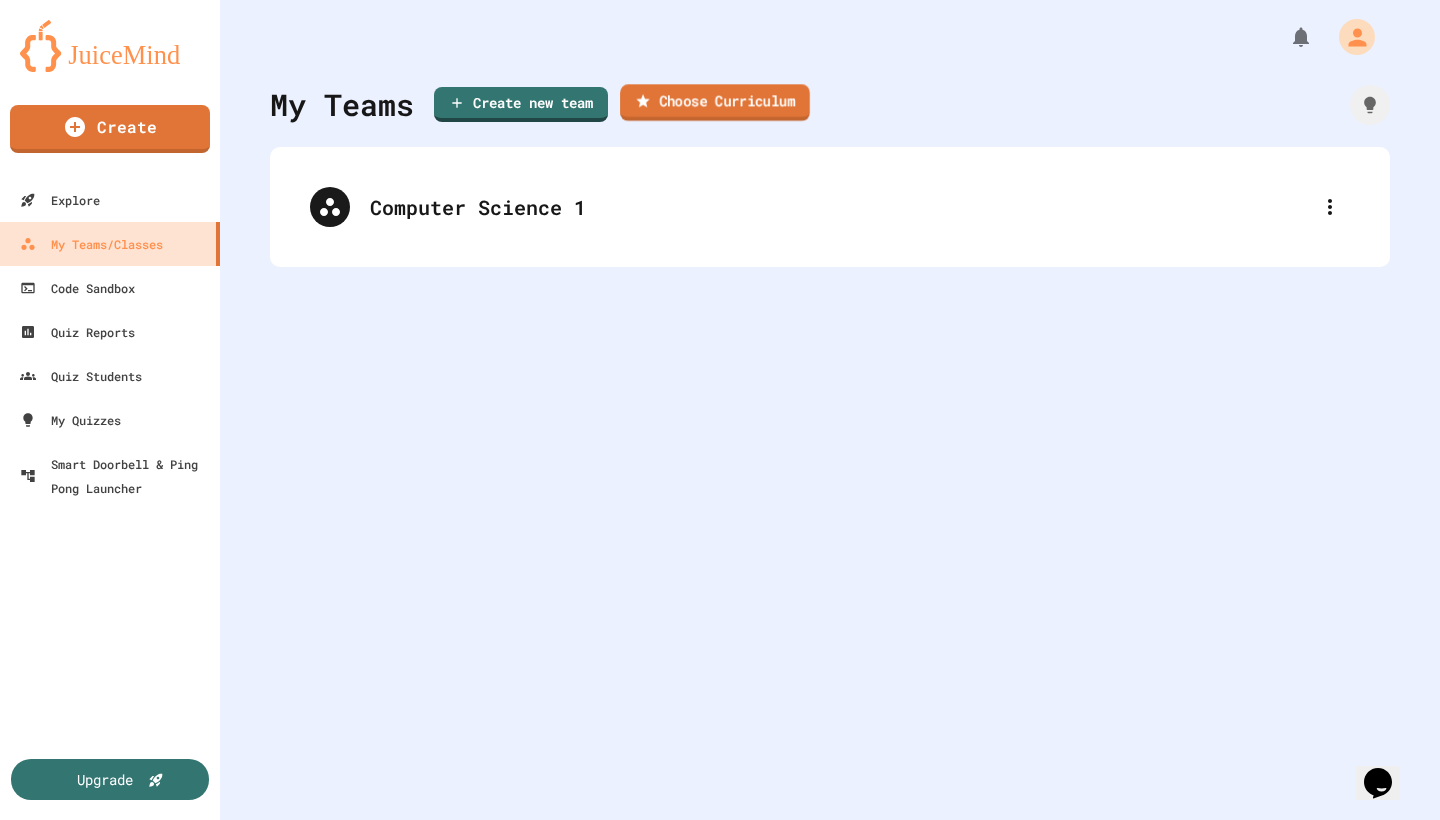 click on "Choose Curriculum" at bounding box center (715, 102) 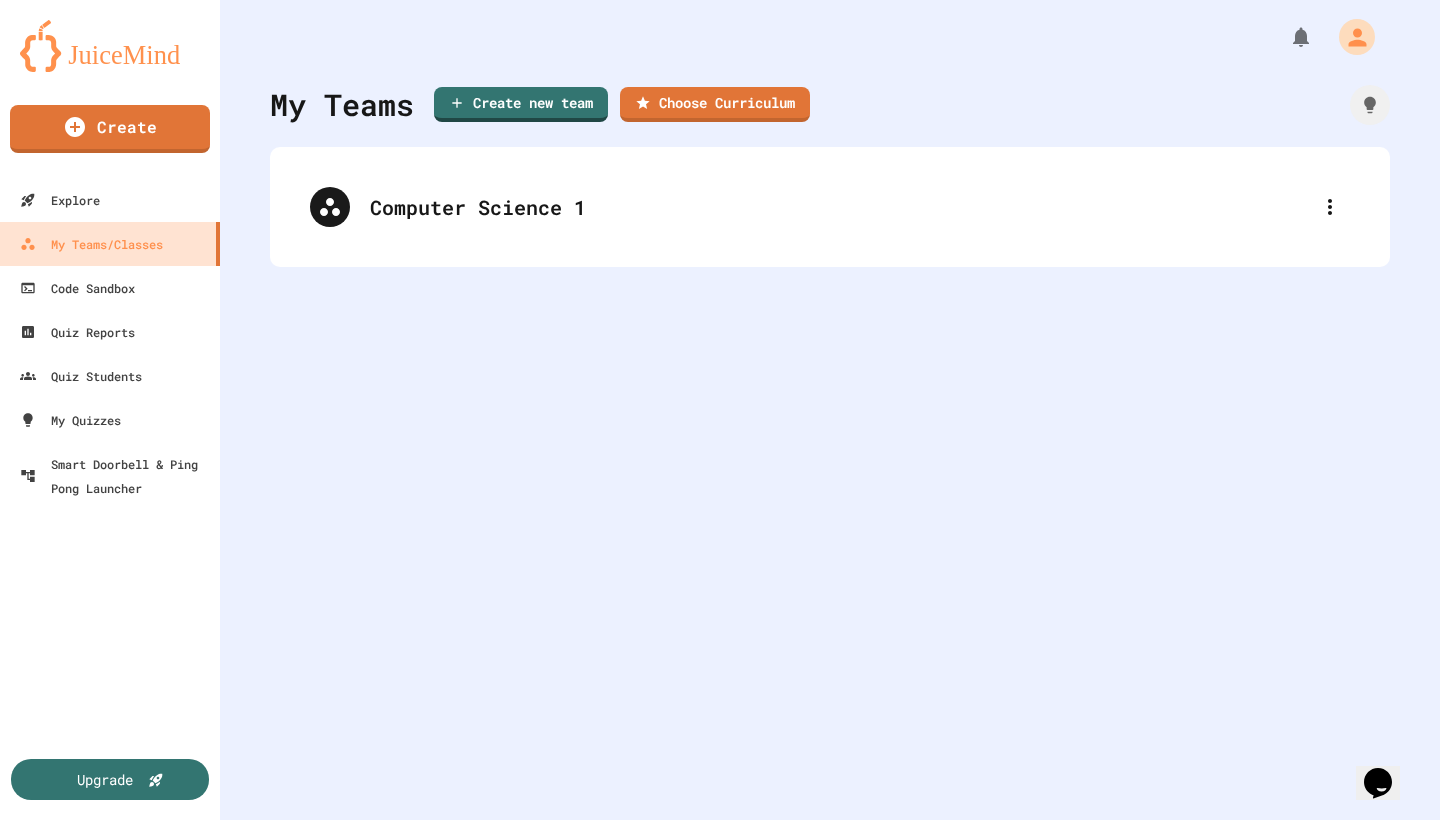 scroll, scrollTop: 52, scrollLeft: 0, axis: vertical 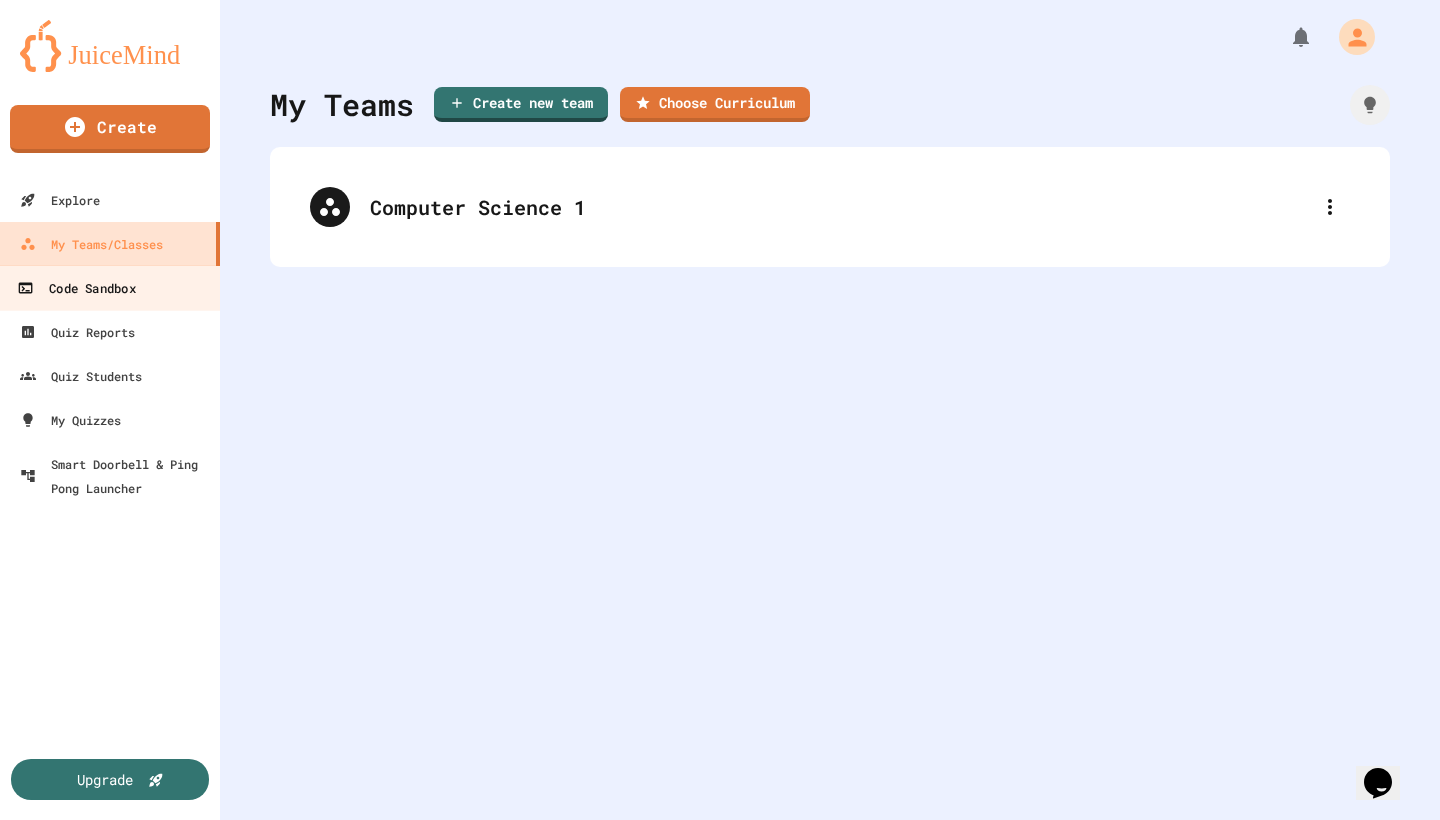 click on "Code Sandbox" at bounding box center (76, 288) 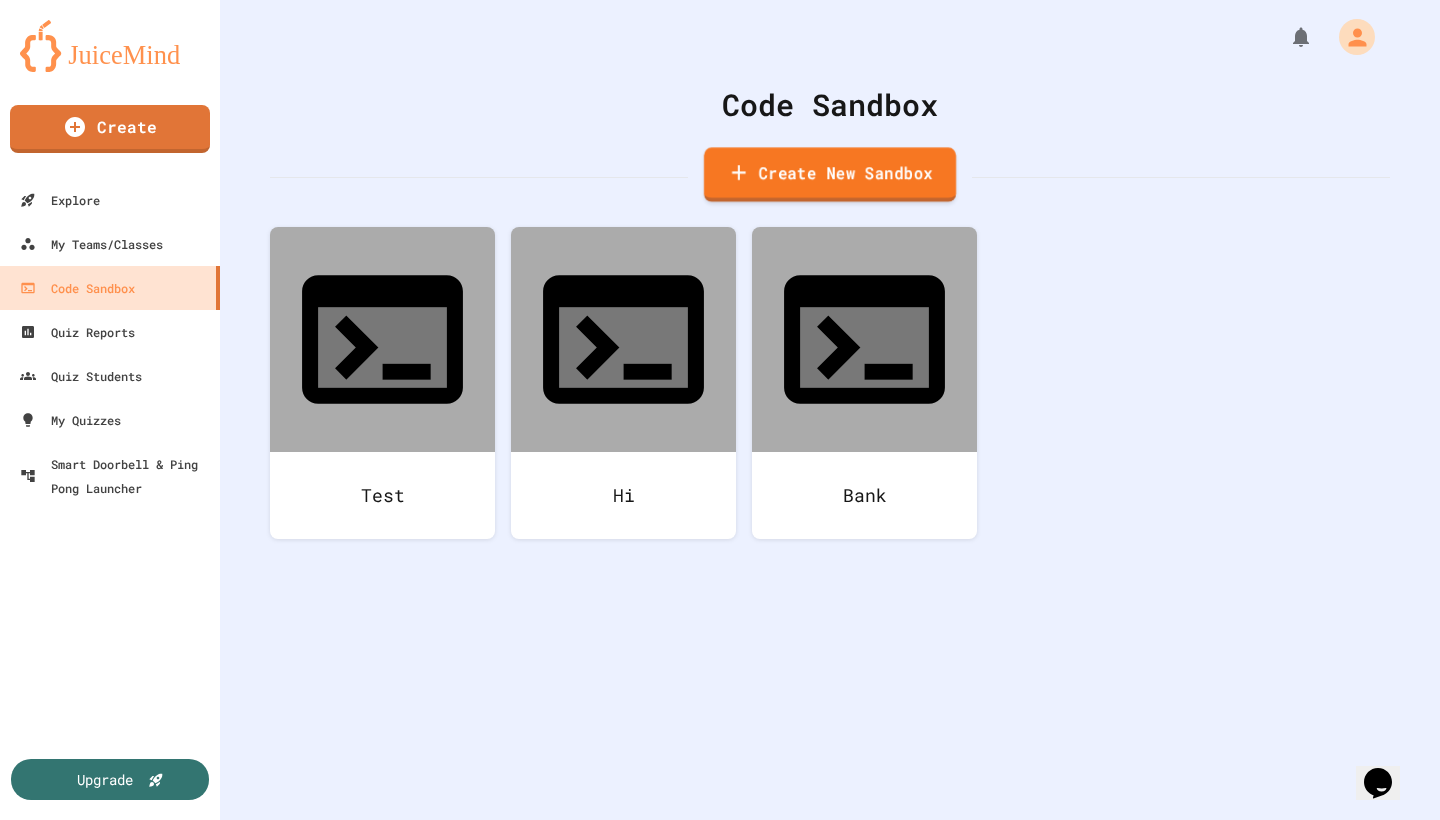 click on "Create New Sandbox" at bounding box center (830, 174) 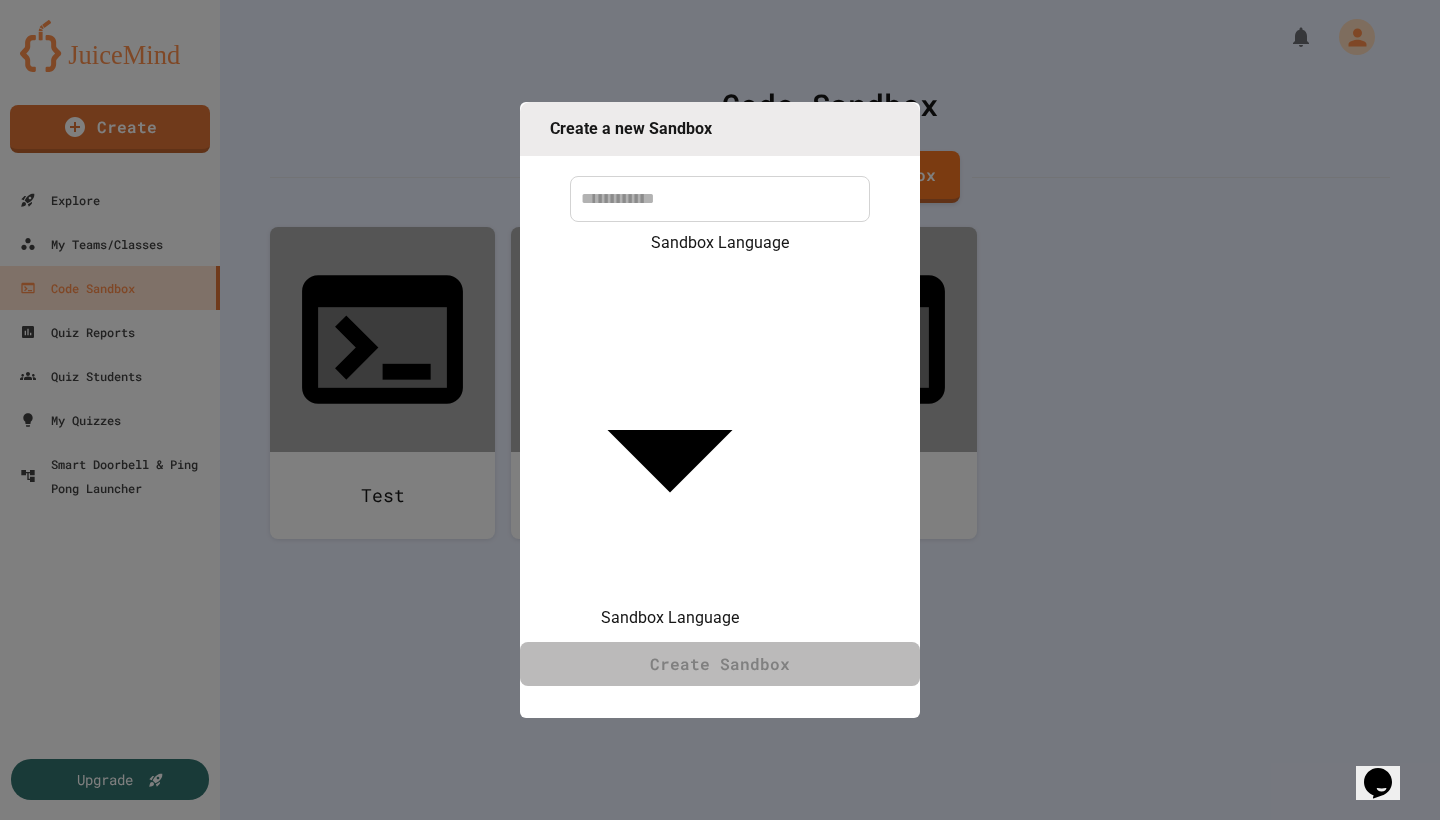 click on "We are updating our servers at 7PM EST on 3/11/2025. JuiceMind should continue to work as expected, but if you experience any issues, please chat with us.  Create Explore My Teams/Classes Code Sandbox Quiz Reports Quiz Students My Quizzes Smart Doorbell & Ping Pong Launcher Upgrade Code Sandbox  Create New Sandbox Test Hi Bank
Create a new Sandbox Sandbox Language ​ Sandbox Language Create Sandbox Python Java C# Javascript (Node.js) HTML/CSS/JS C++ Python with Turtle Node.js (prompt-sync) Python with Pygame Python with Tkinter Python with PyQT Python with Matplotlib Python with Pillow Java with Swing Java with KarelJRobot Block Coding - Python C p5.js" at bounding box center (720, 410) 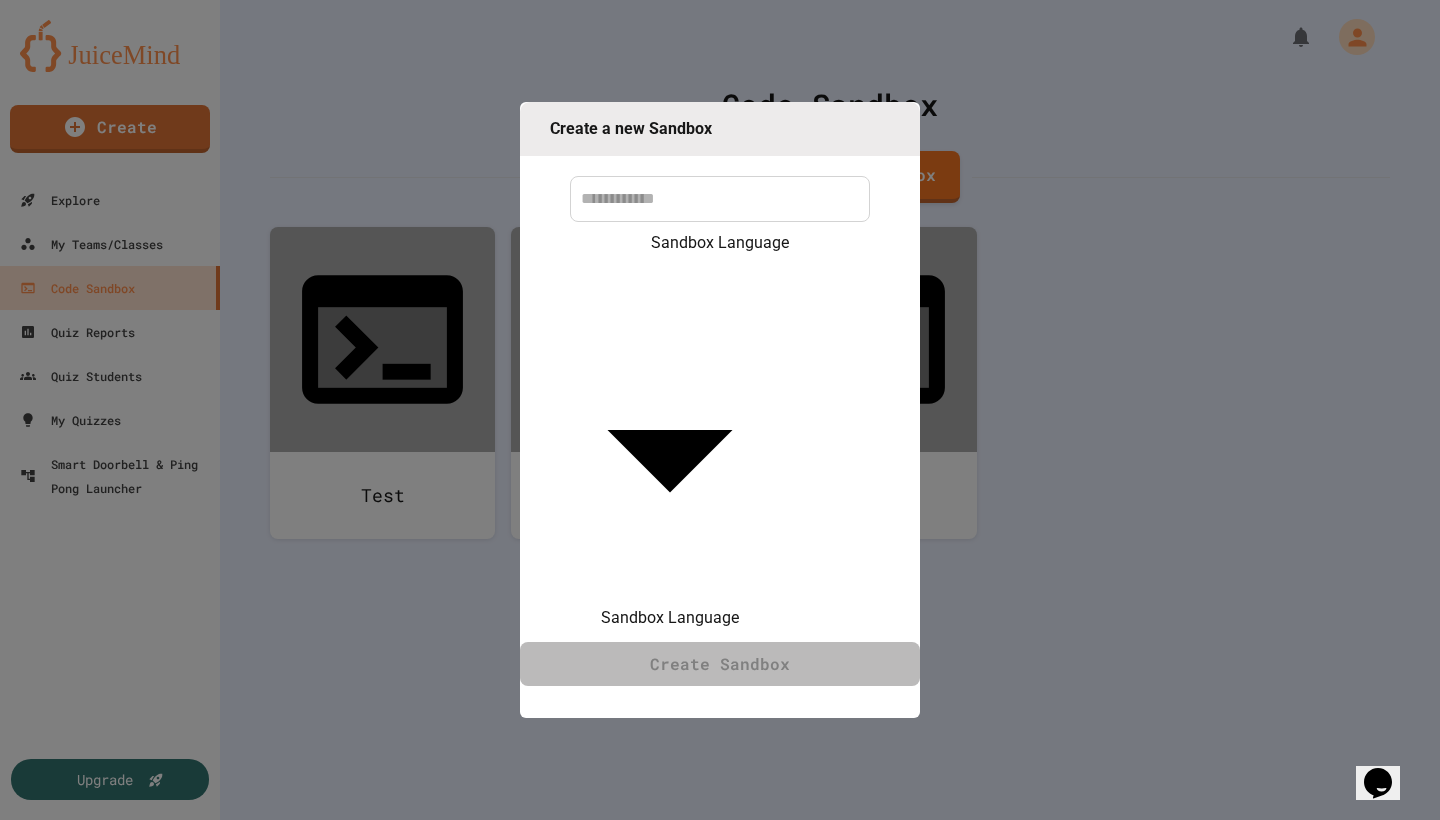 click at bounding box center [720, 822] 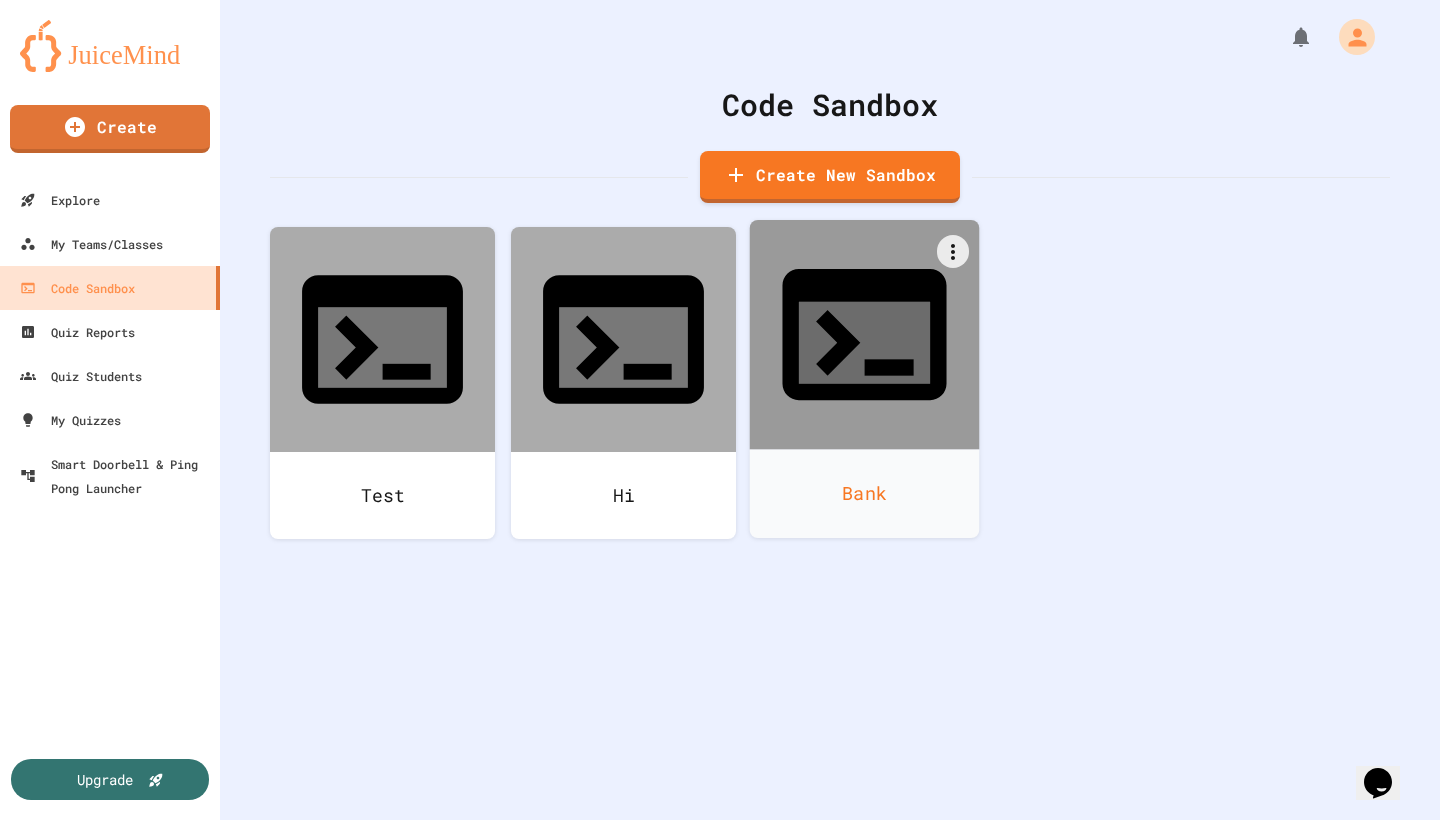 click 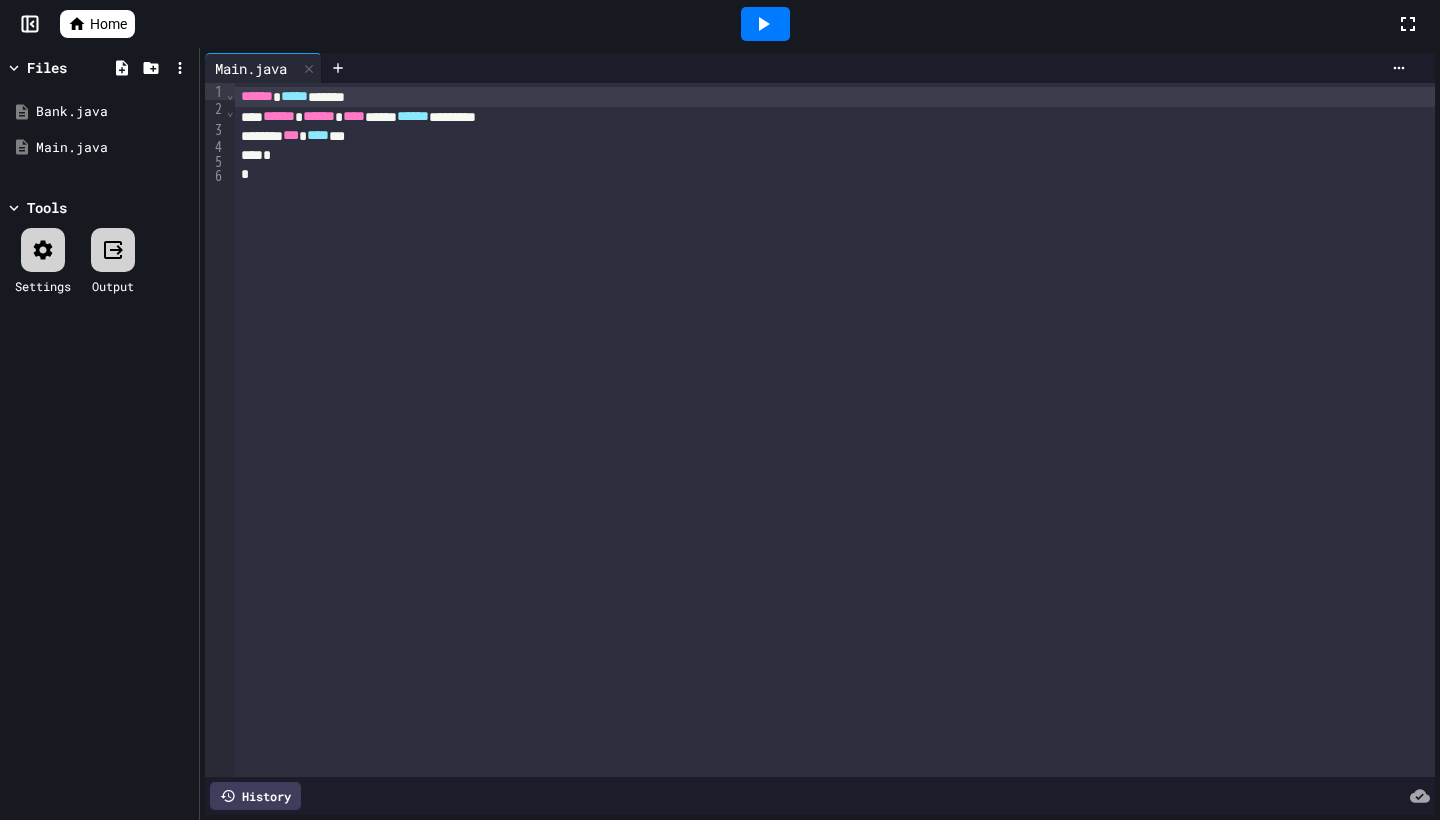 scroll, scrollTop: 0, scrollLeft: 0, axis: both 